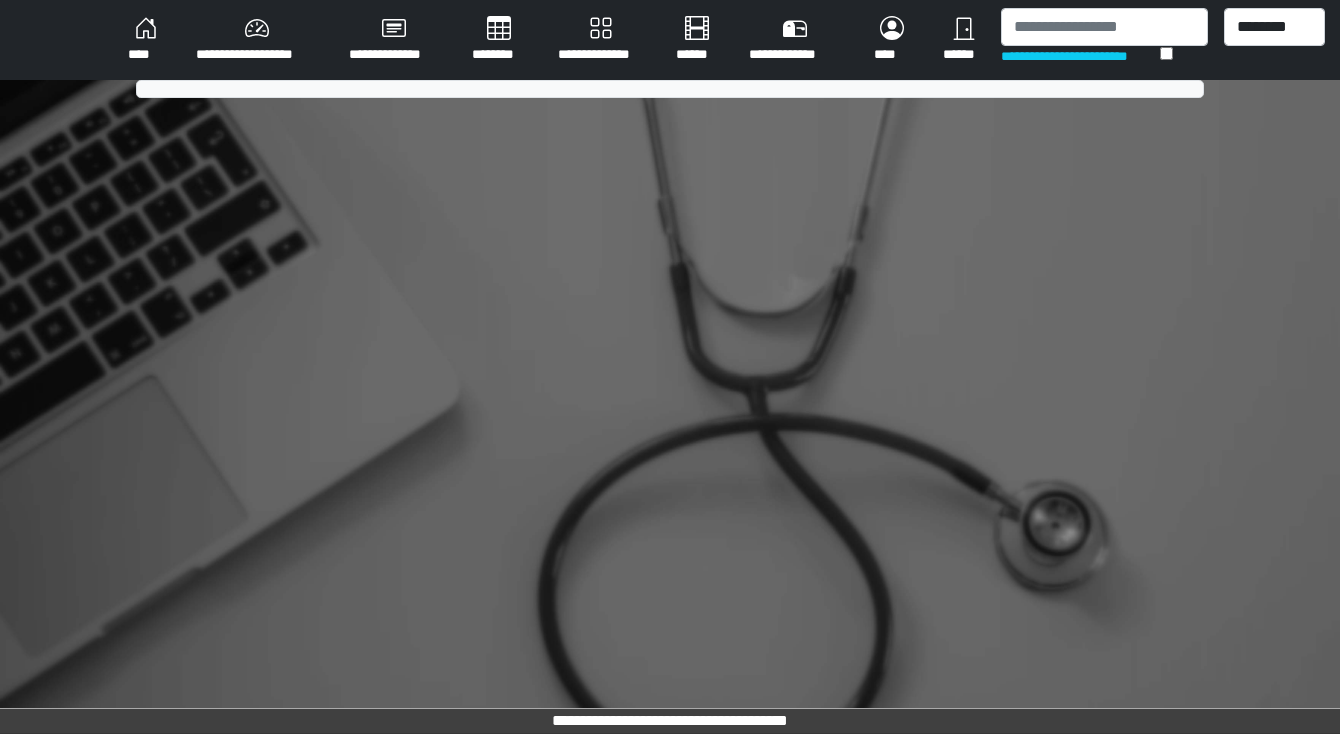 scroll, scrollTop: 0, scrollLeft: 0, axis: both 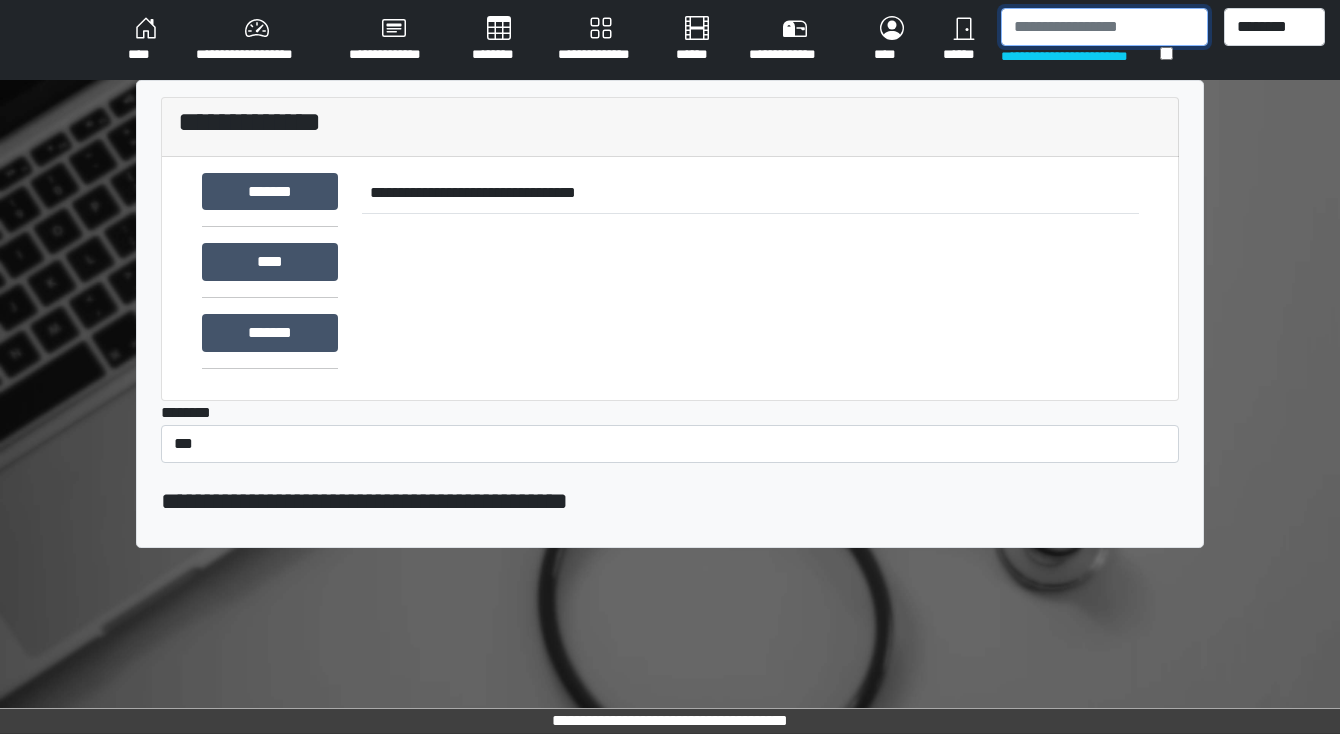 click at bounding box center [1104, 27] 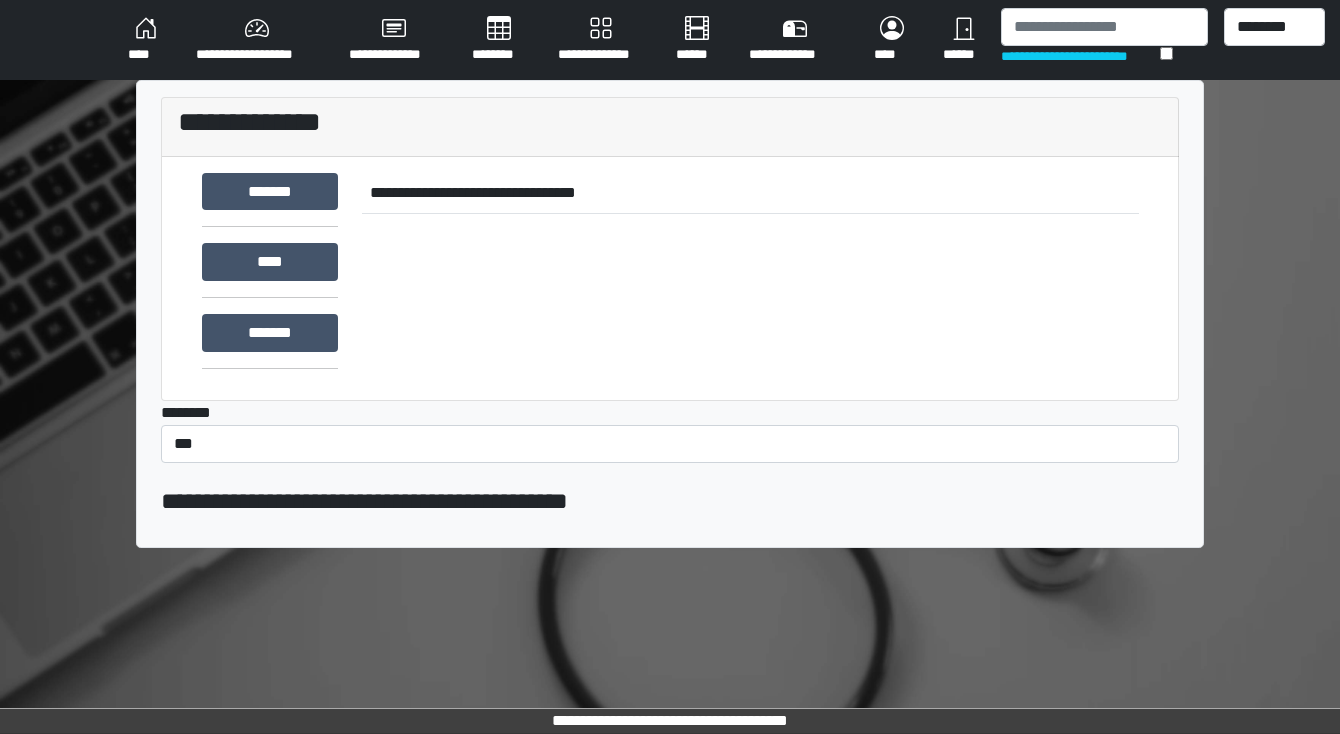 scroll, scrollTop: 0, scrollLeft: 0, axis: both 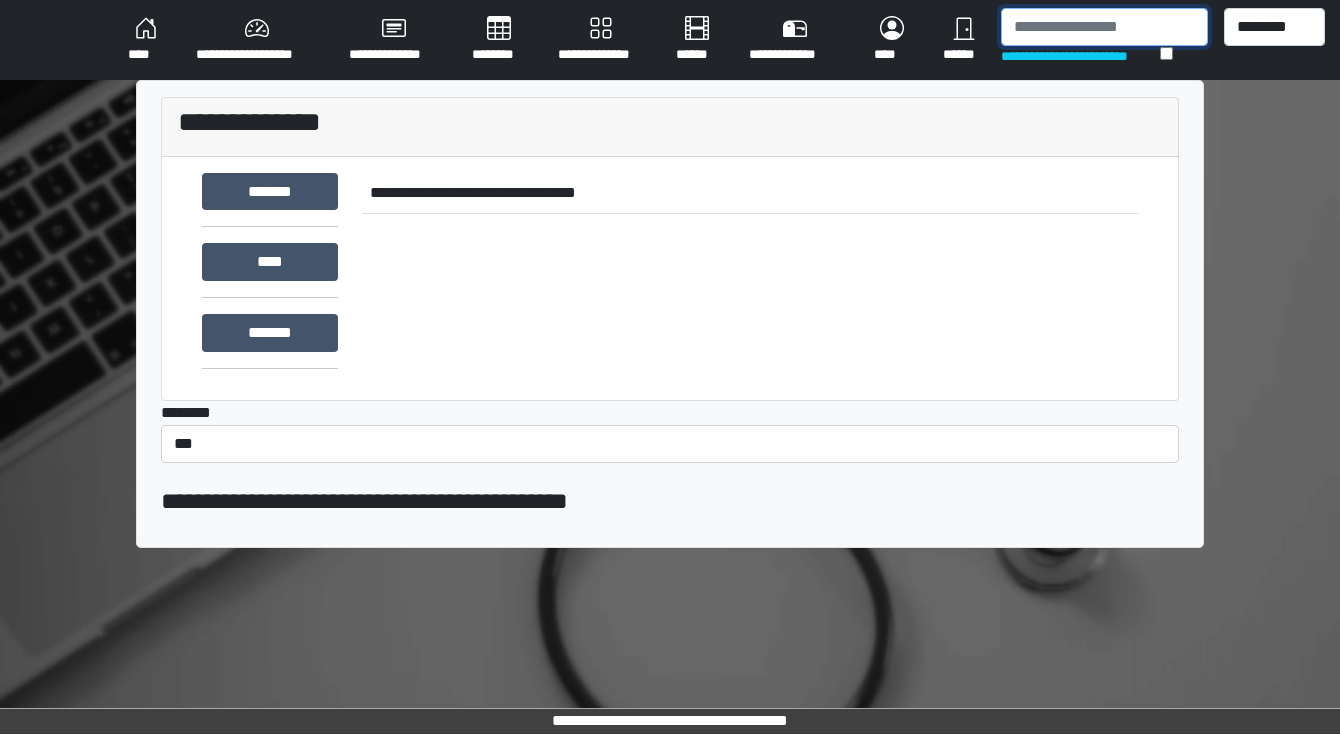 click at bounding box center (1104, 27) 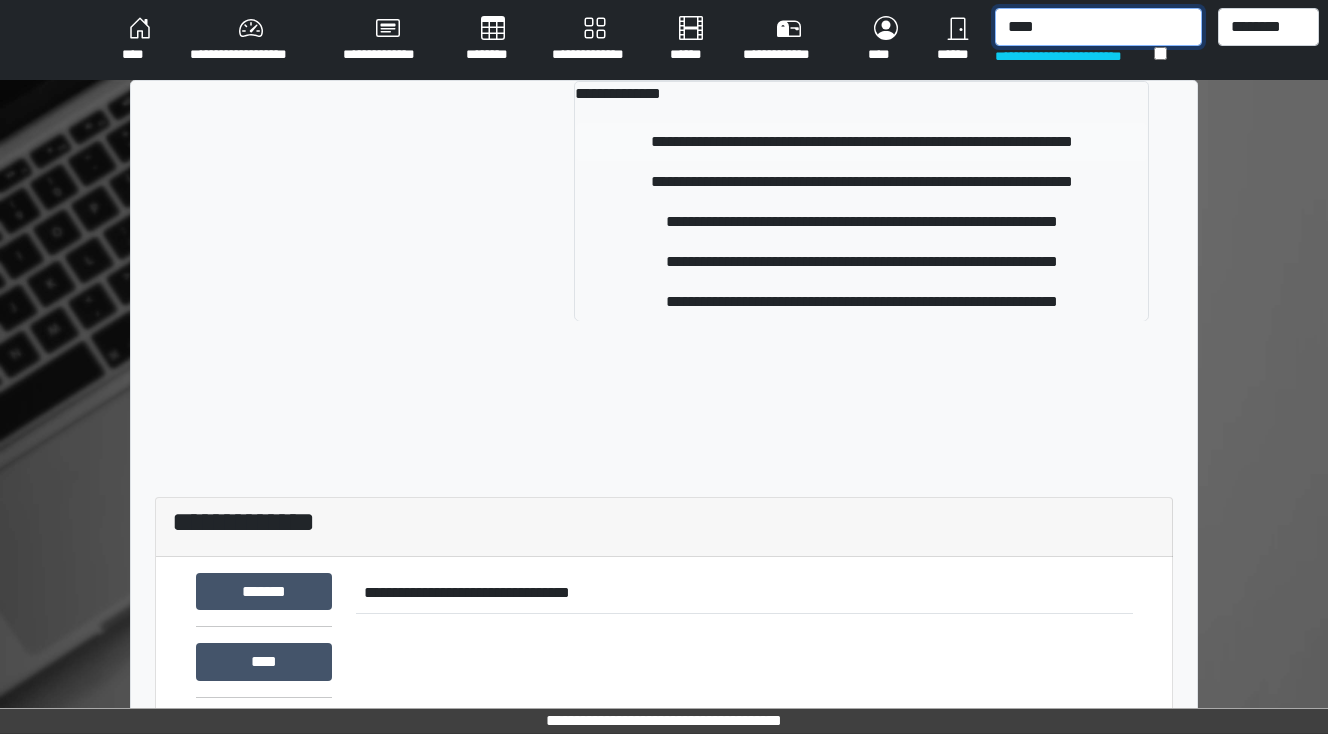 type on "****" 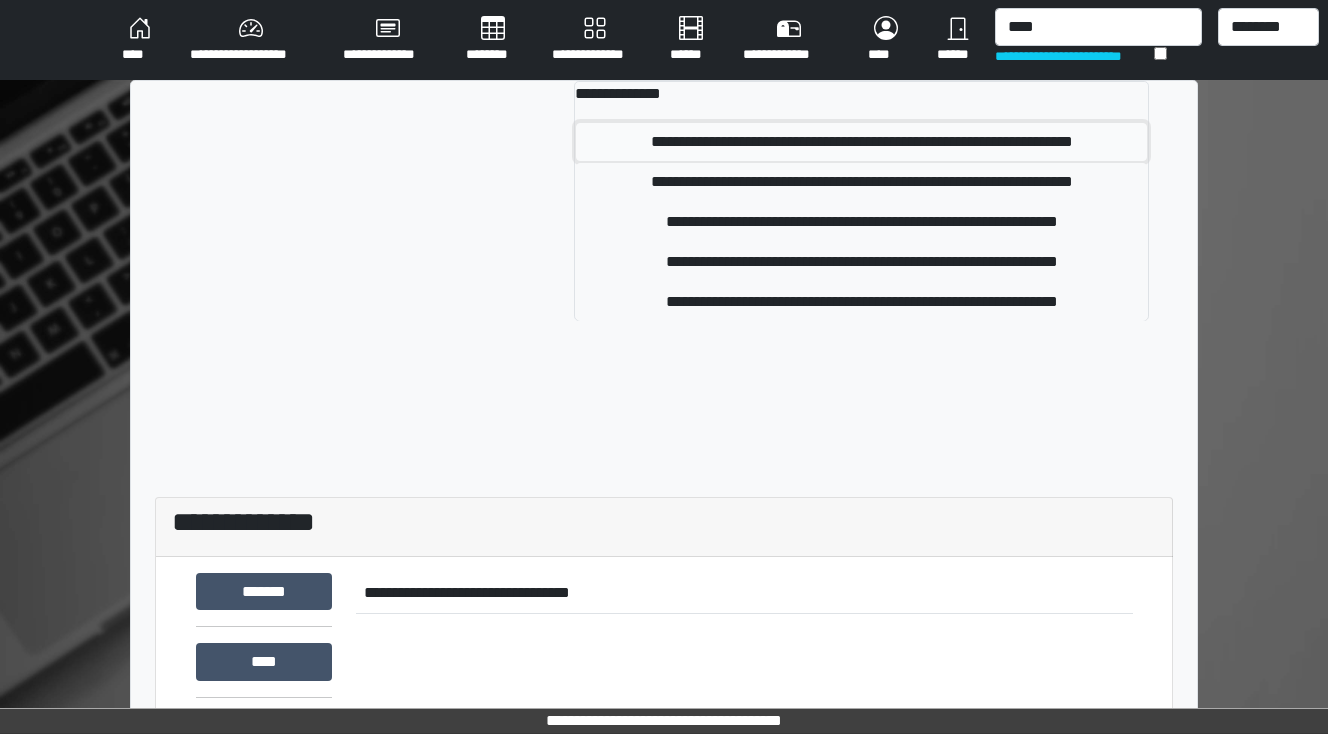click on "**********" at bounding box center (861, 142) 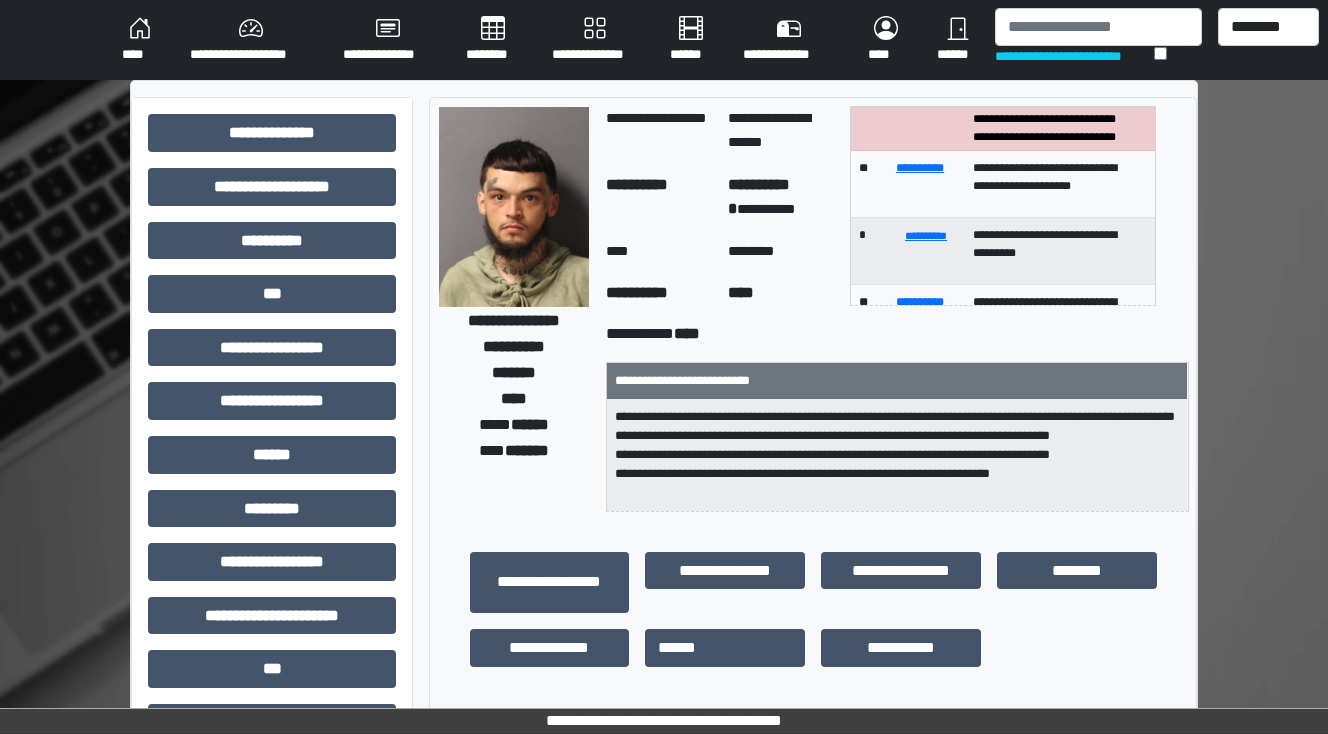 scroll, scrollTop: 0, scrollLeft: 0, axis: both 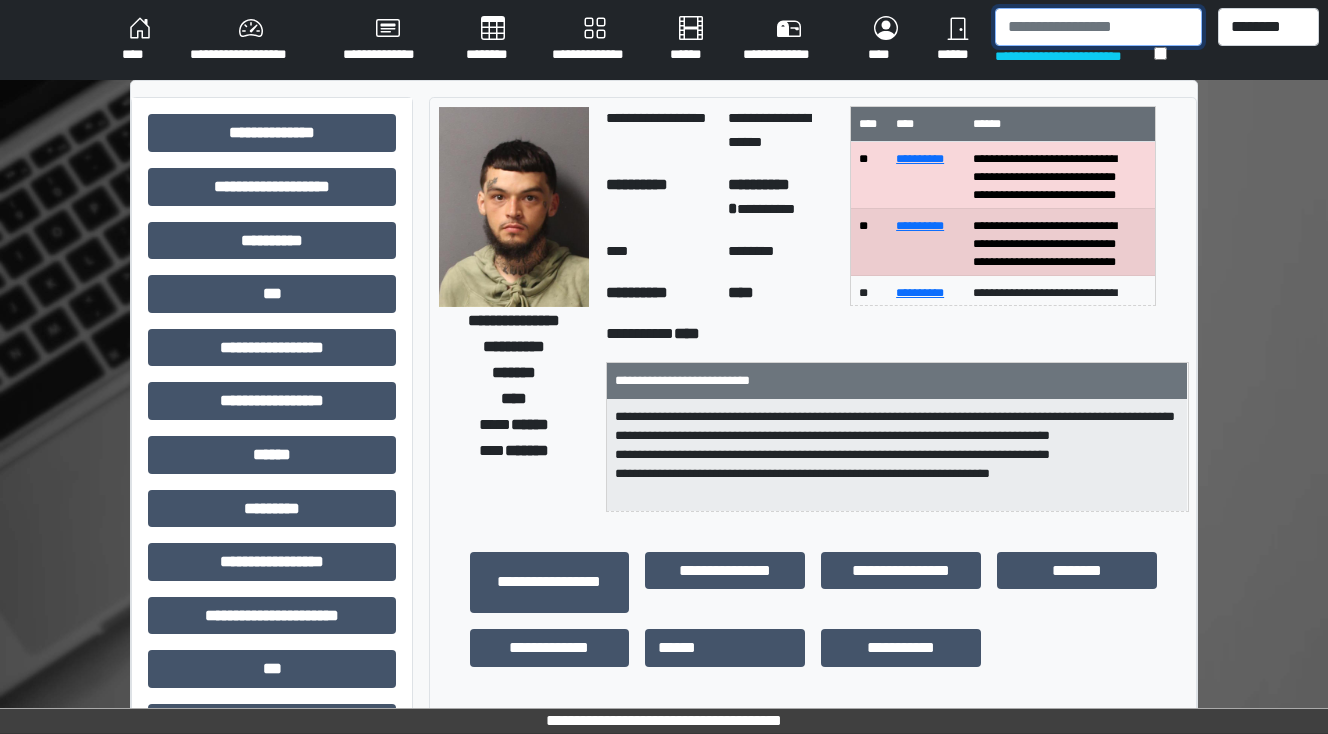 click at bounding box center [1098, 27] 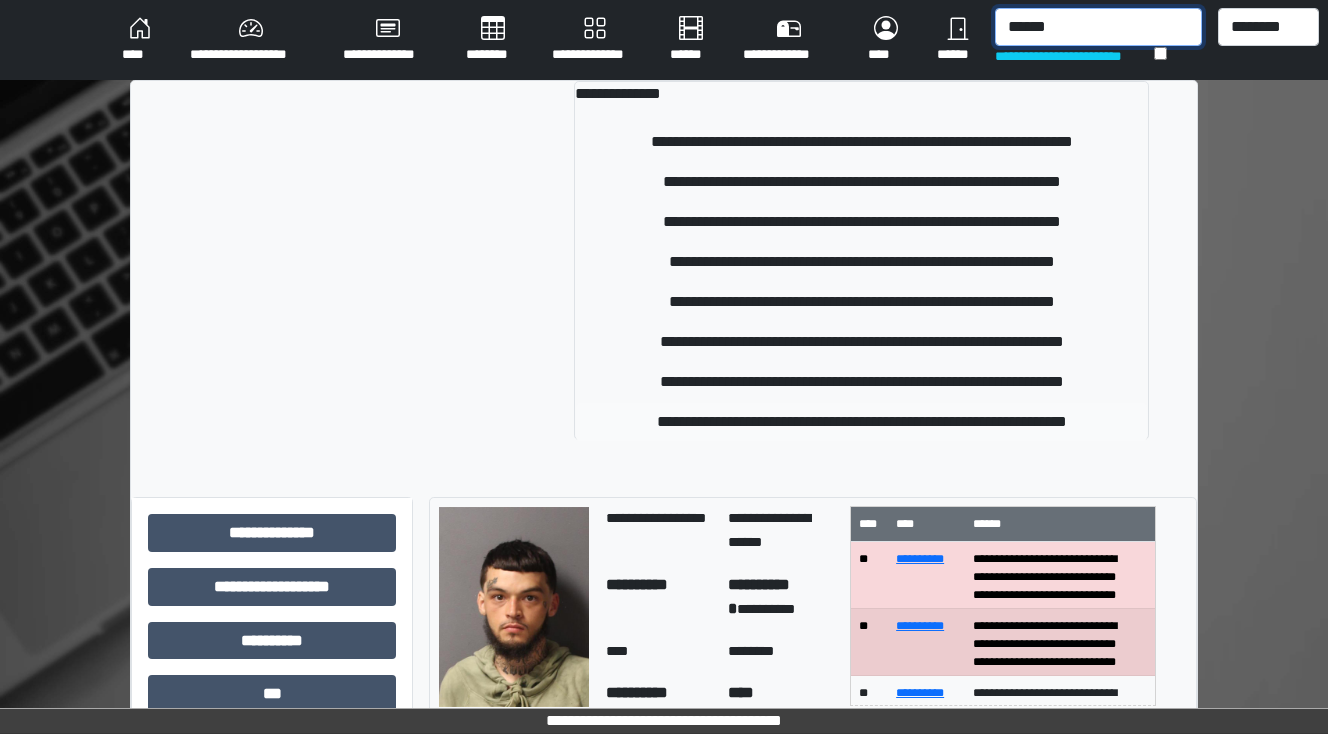 type on "******" 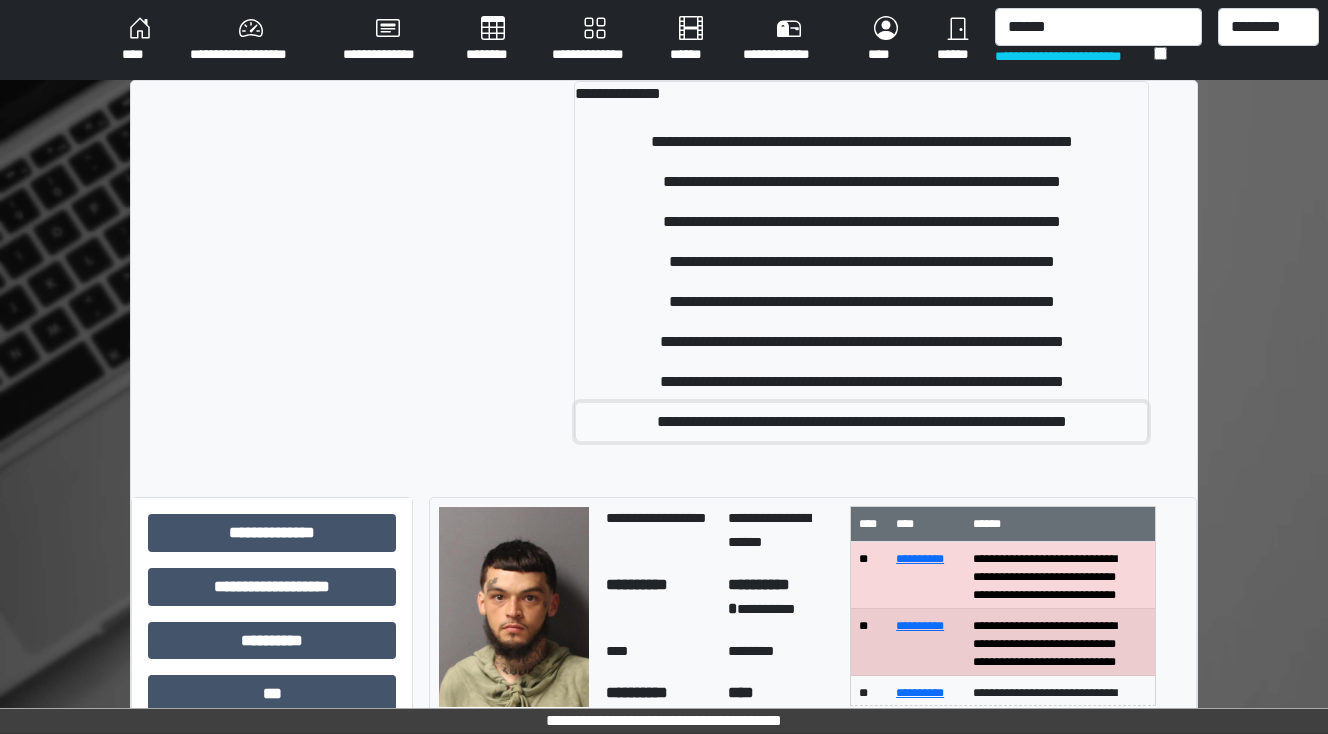 click on "**********" at bounding box center (861, 422) 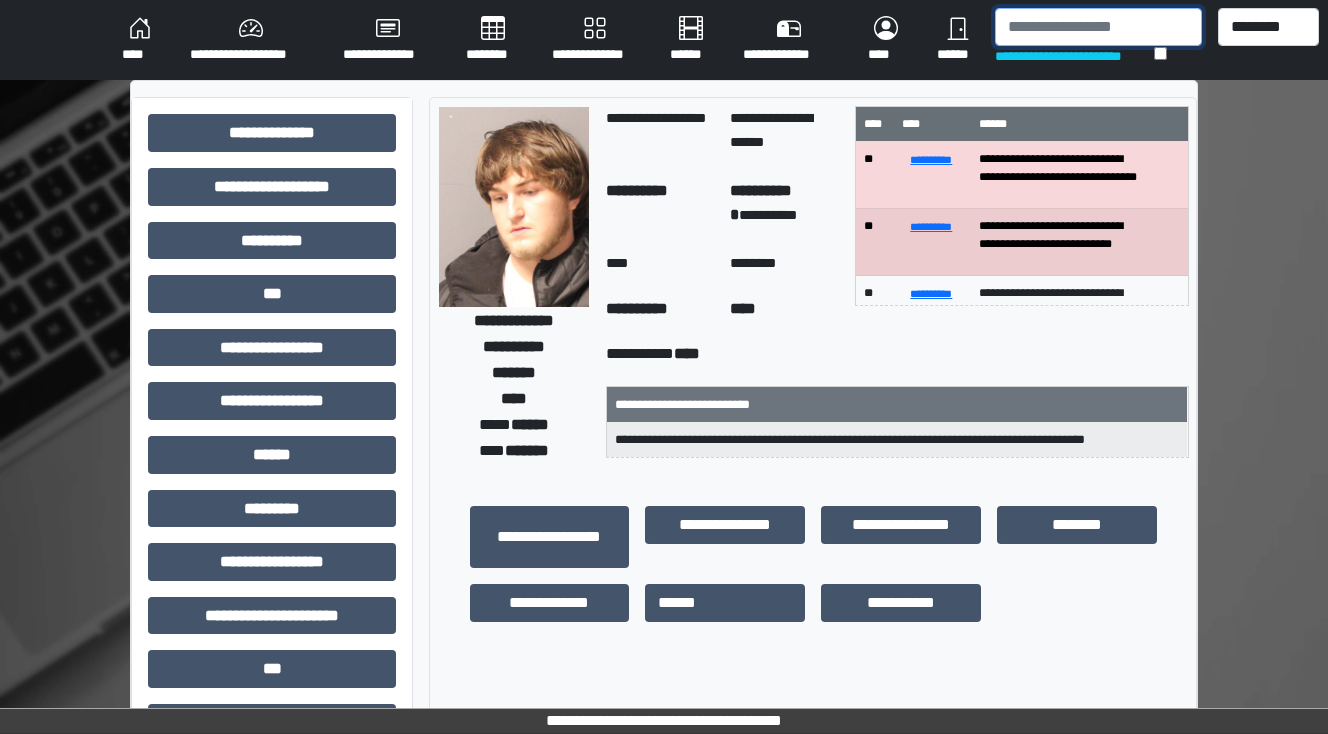 click at bounding box center (1098, 27) 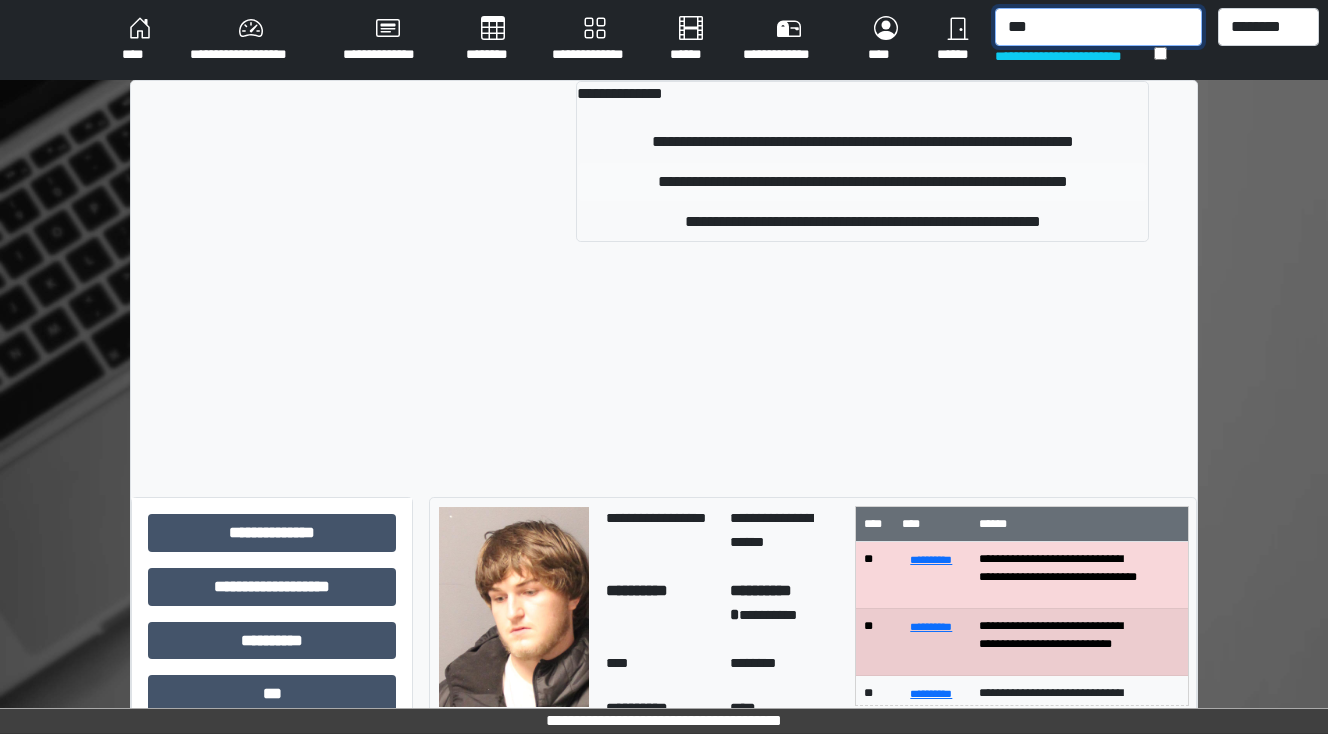 type on "***" 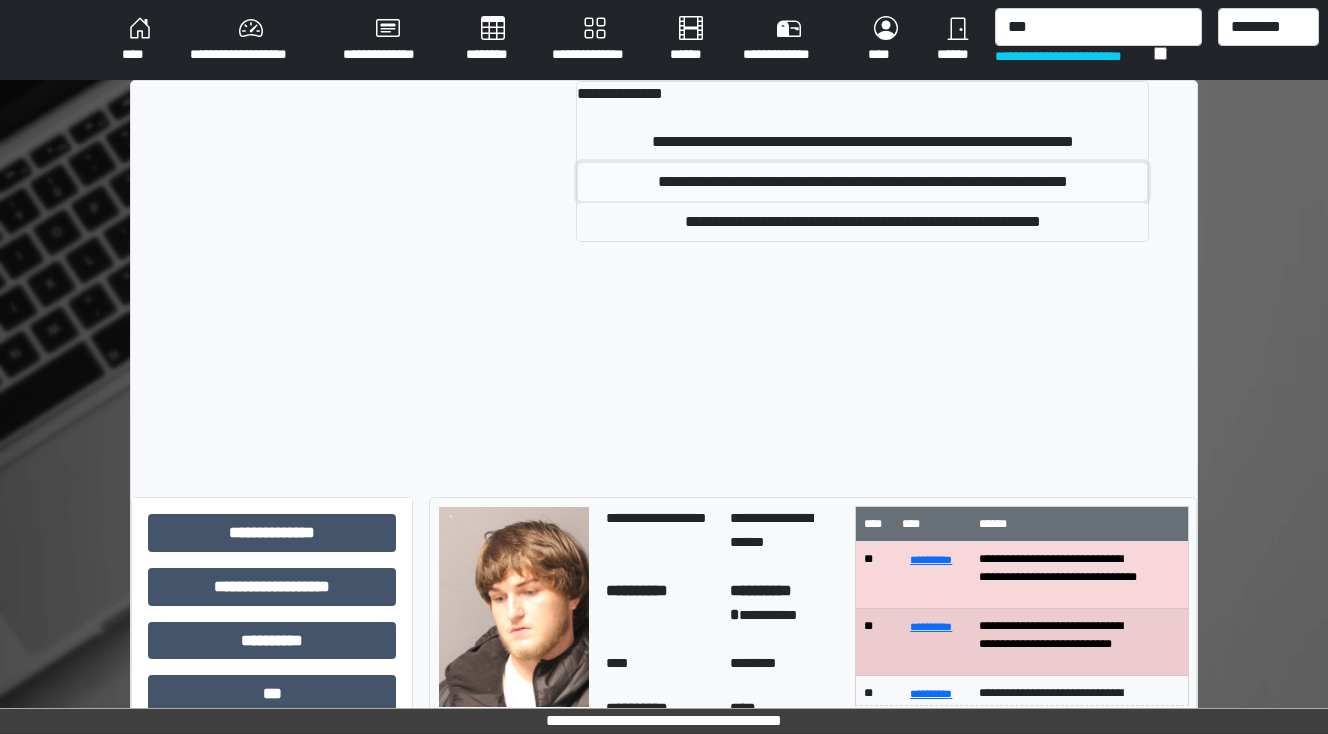 click on "**********" at bounding box center (862, 182) 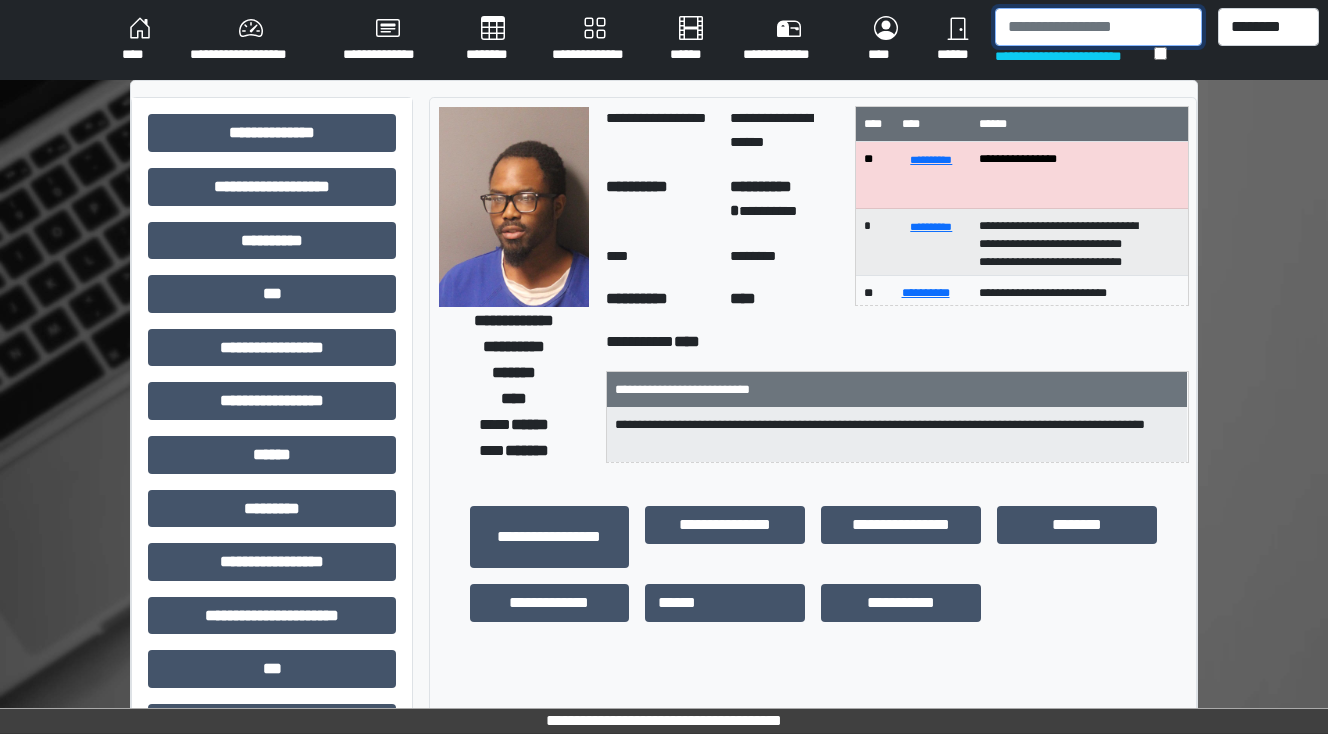 click at bounding box center (1098, 27) 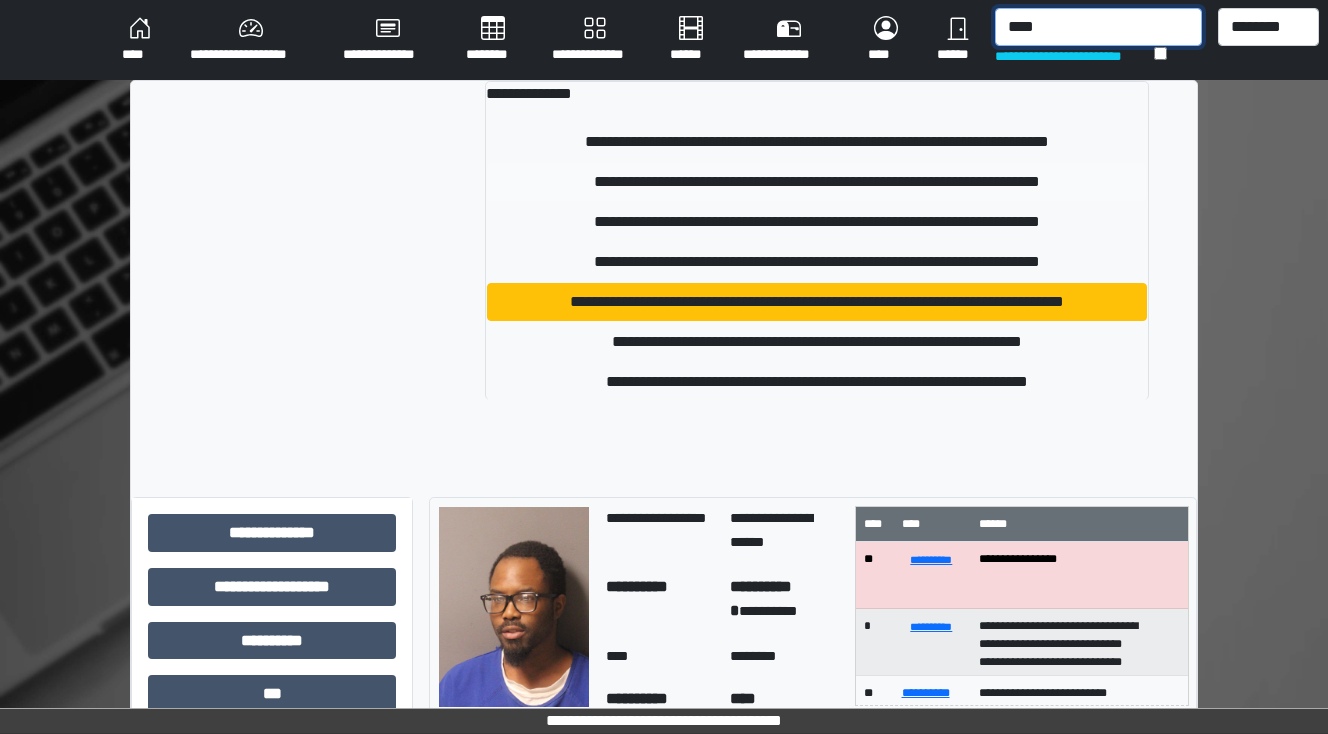 type on "****" 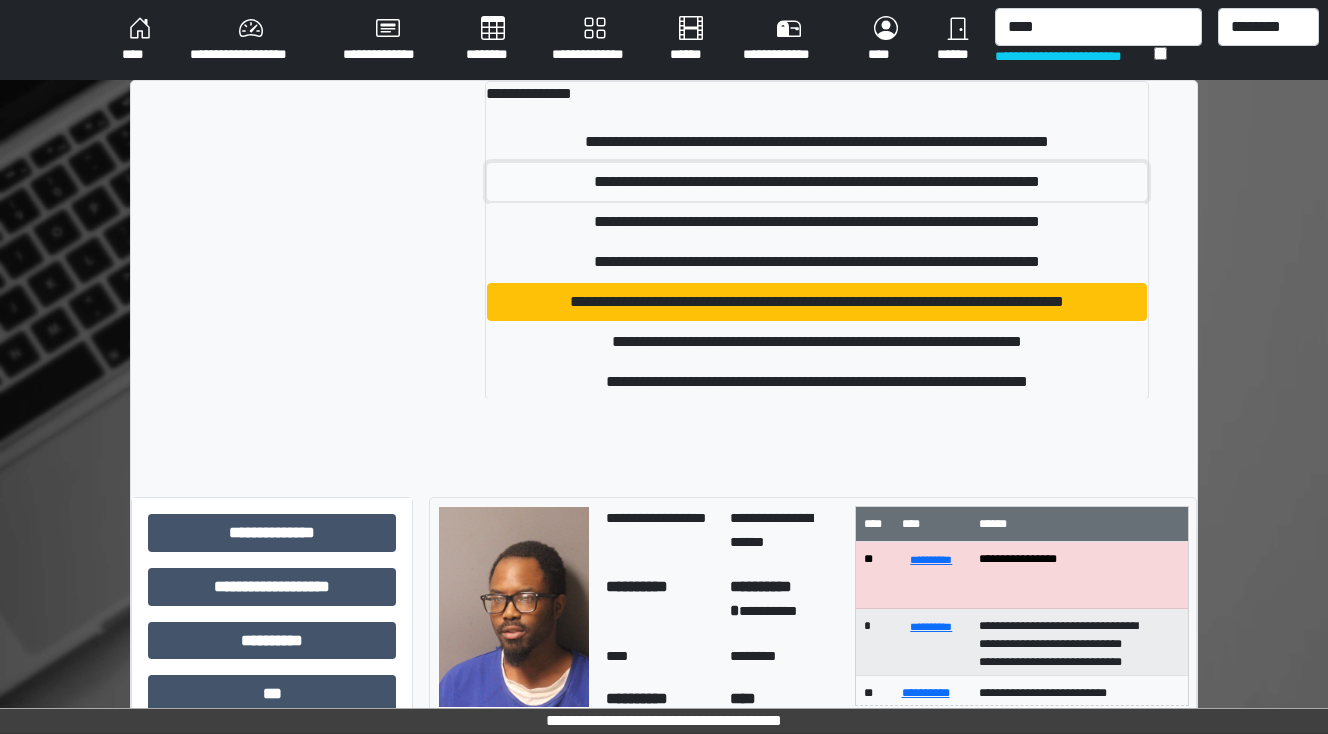 click on "**********" at bounding box center [817, 182] 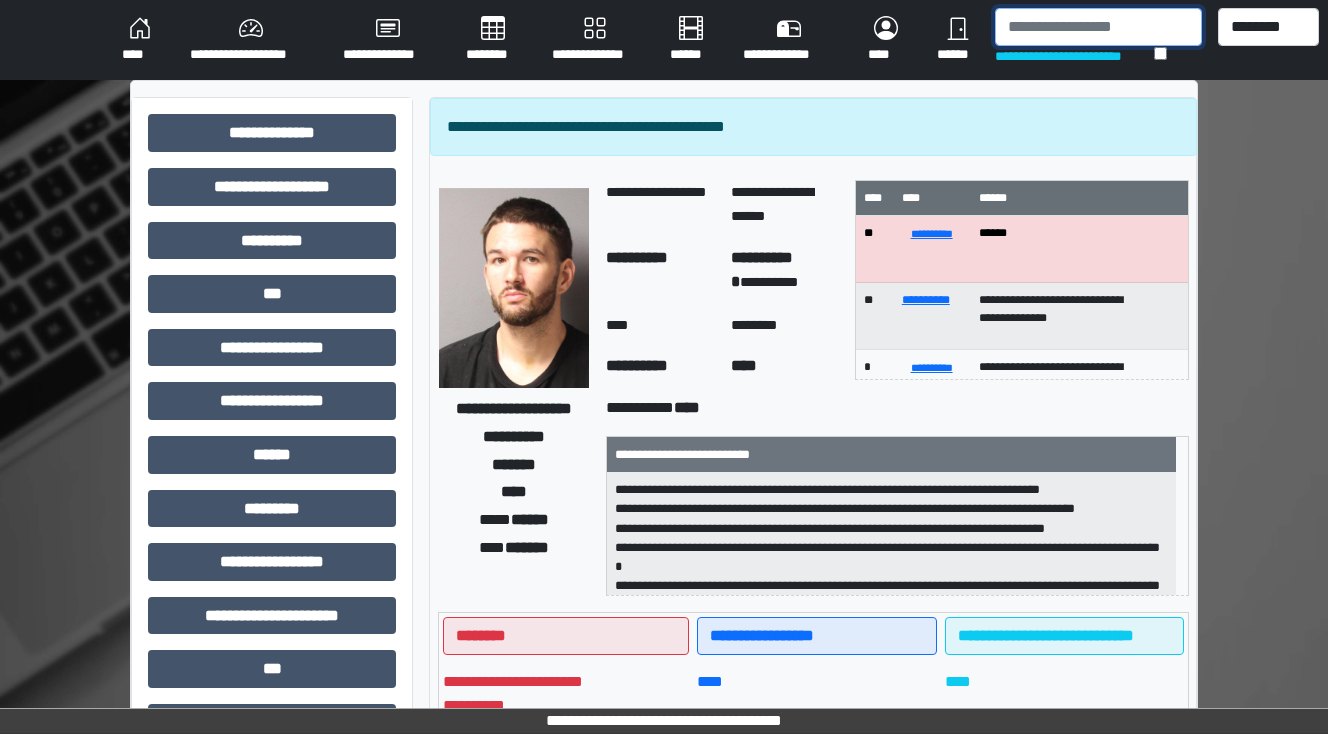 click at bounding box center [1098, 27] 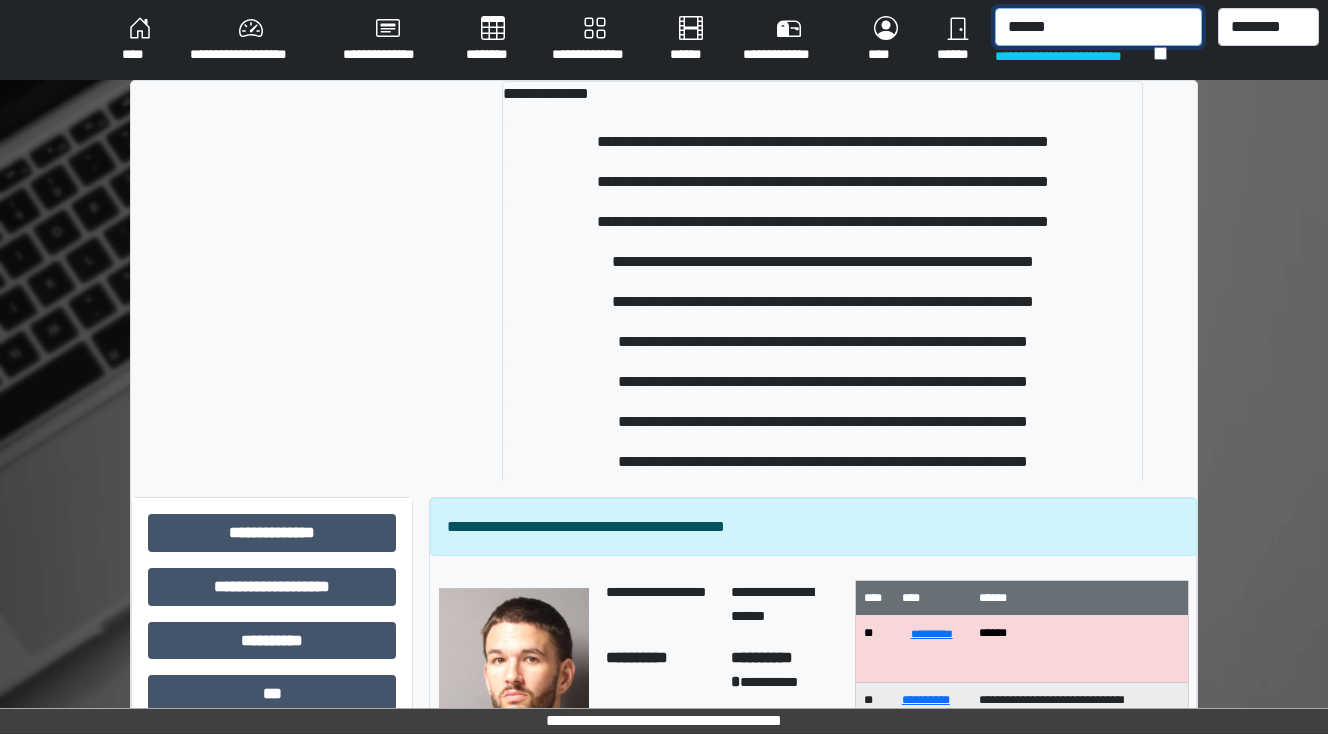 type on "******" 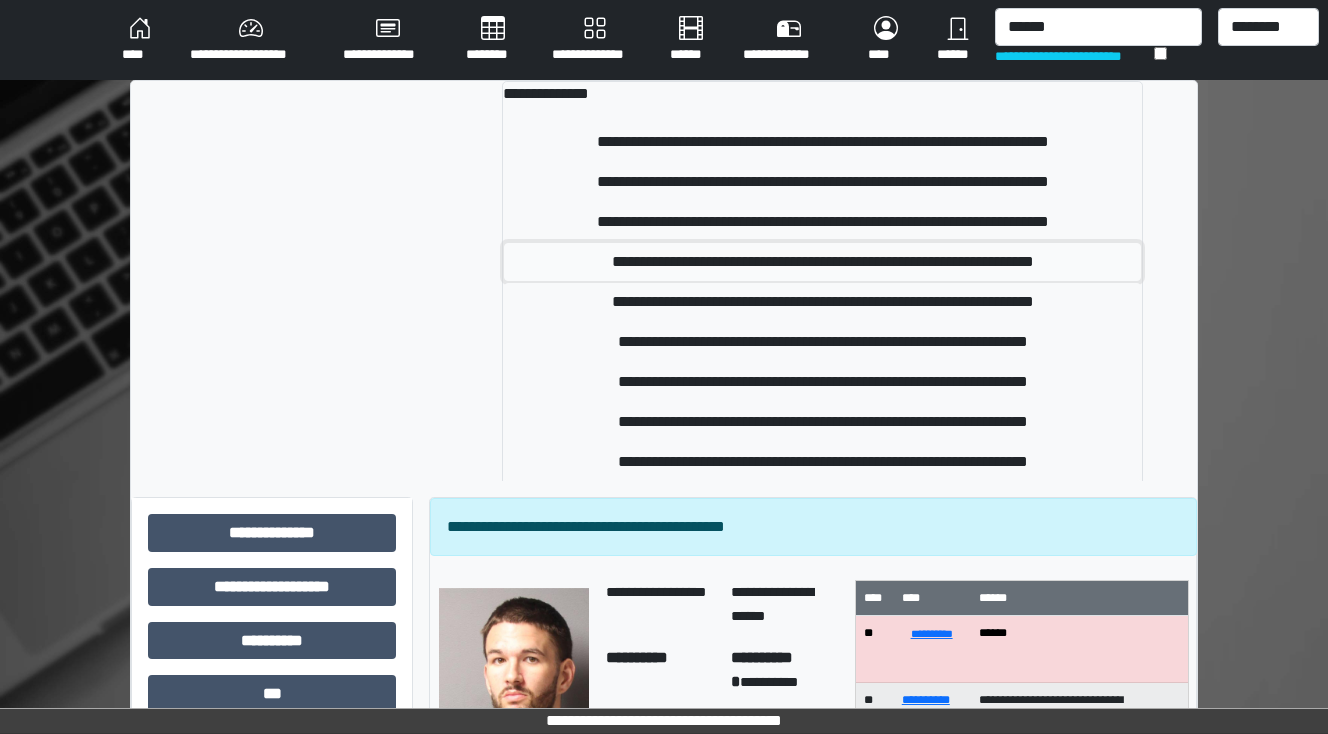 click on "**********" at bounding box center [823, 262] 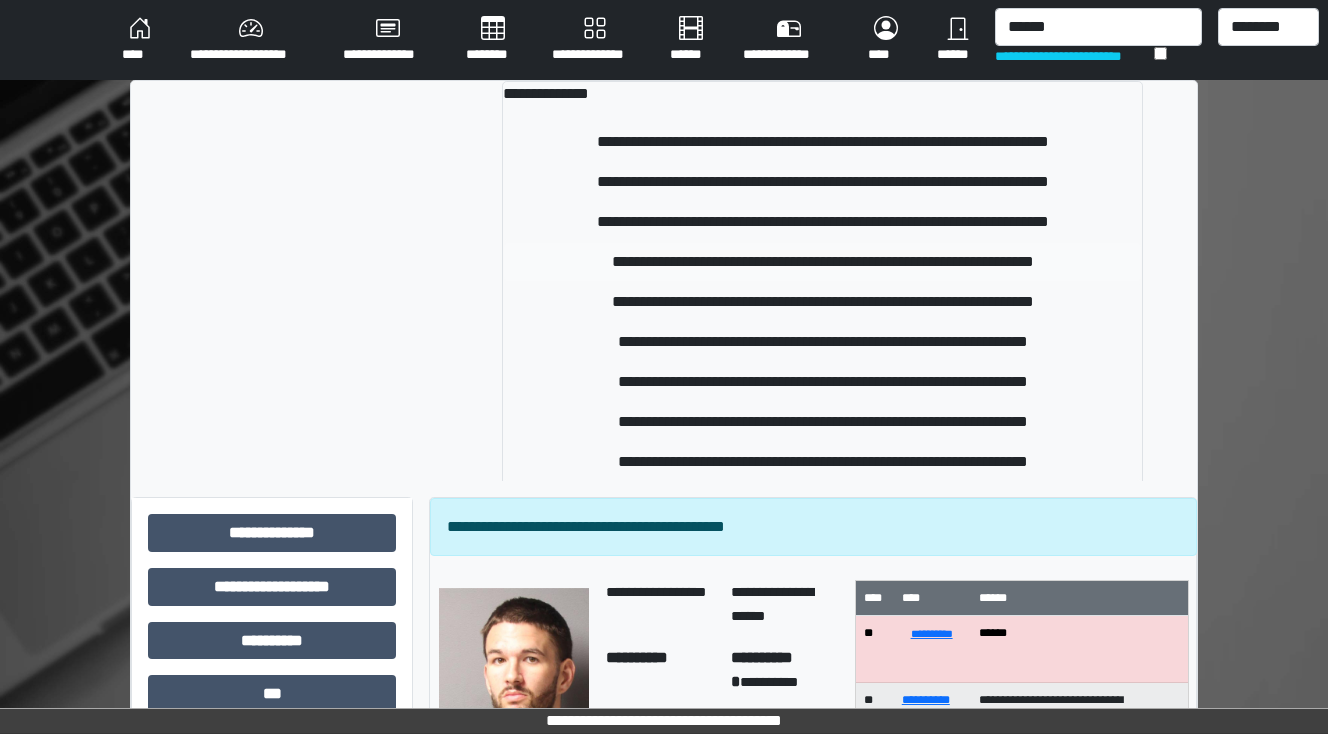 type 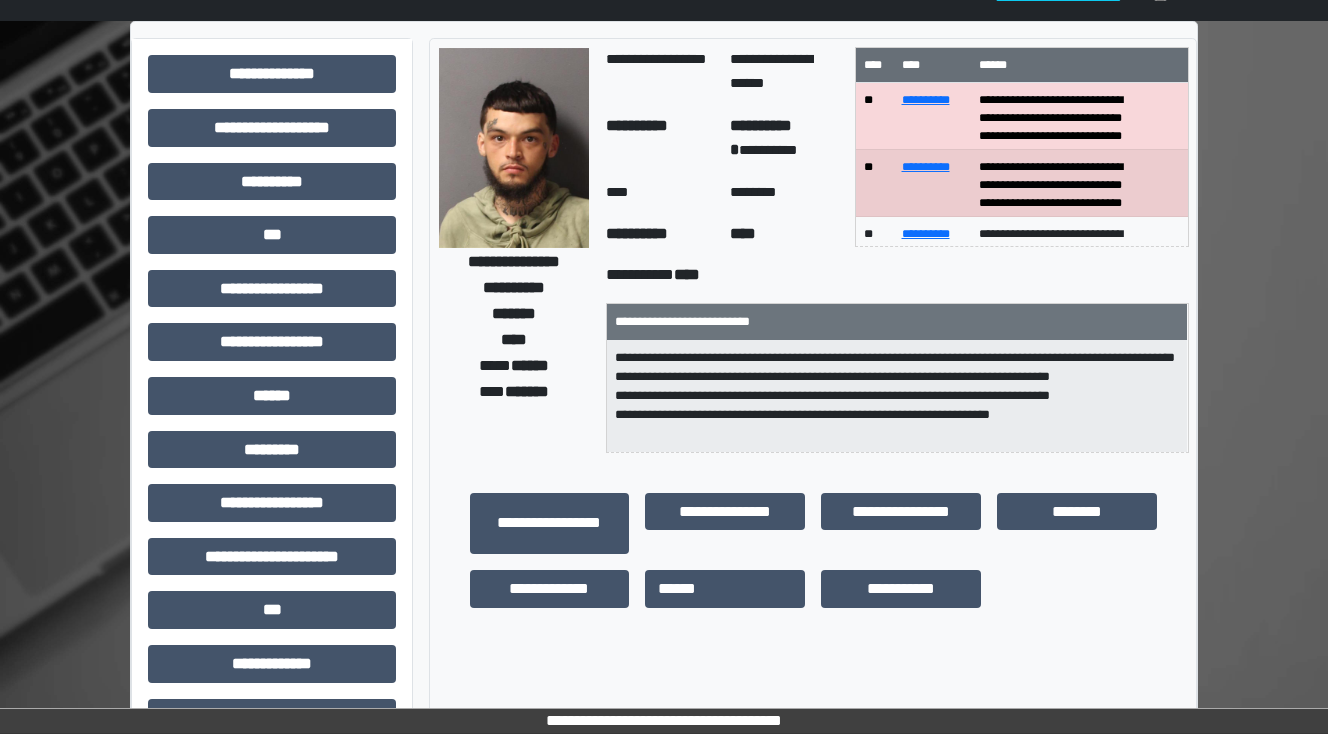 scroll, scrollTop: 0, scrollLeft: 0, axis: both 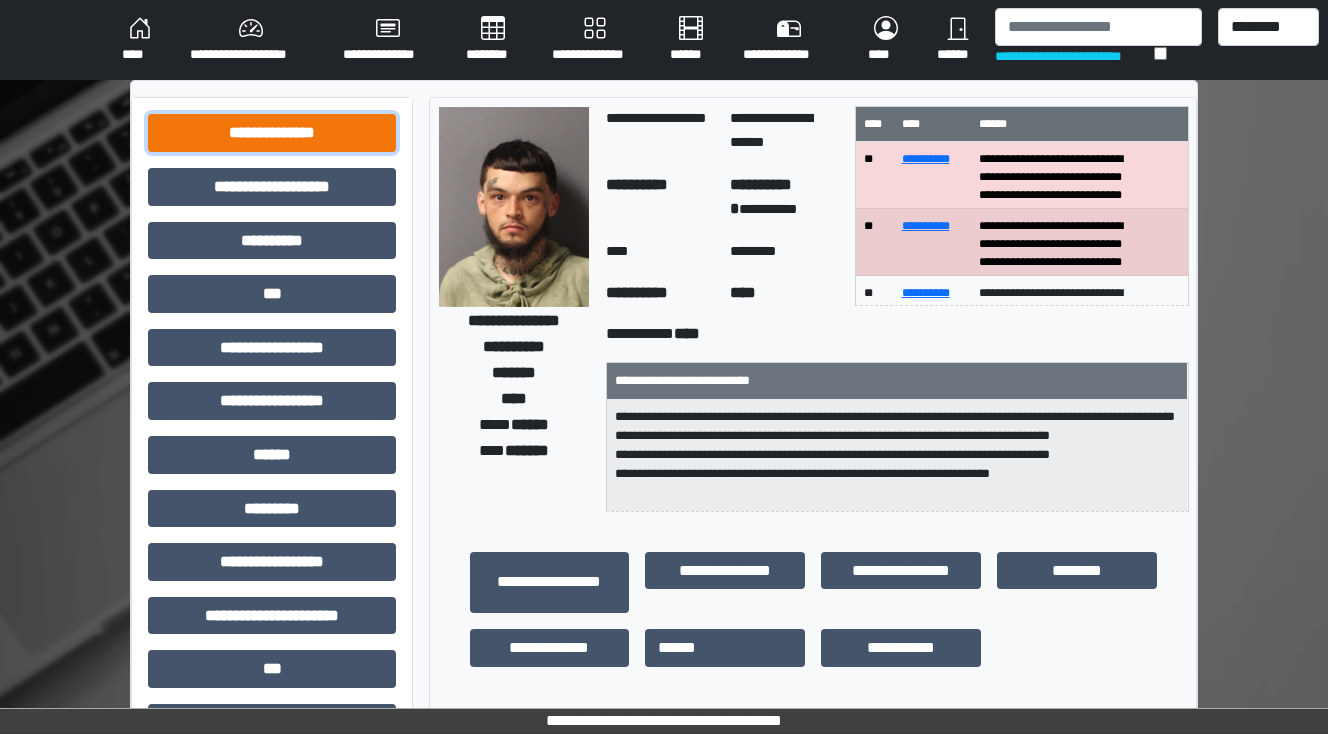 click on "**********" at bounding box center [272, 133] 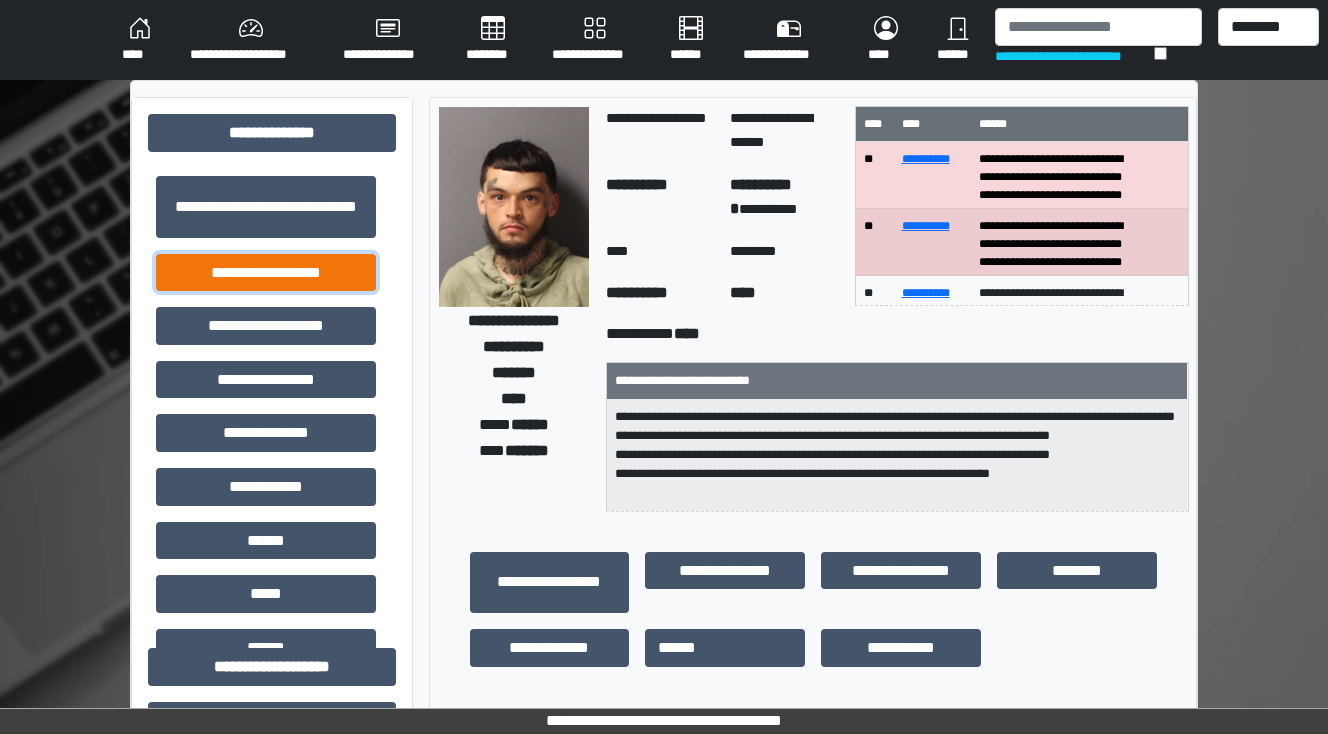 click on "**********" at bounding box center [266, 273] 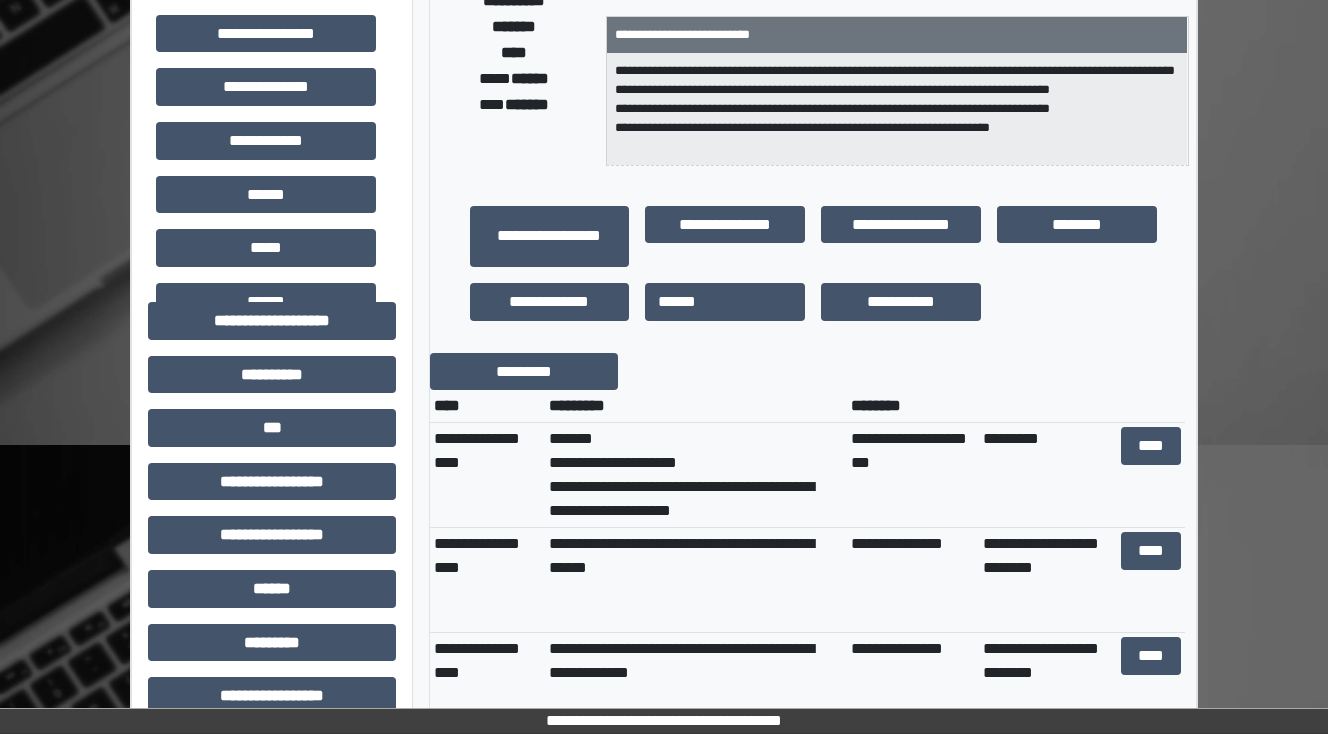 scroll, scrollTop: 400, scrollLeft: 0, axis: vertical 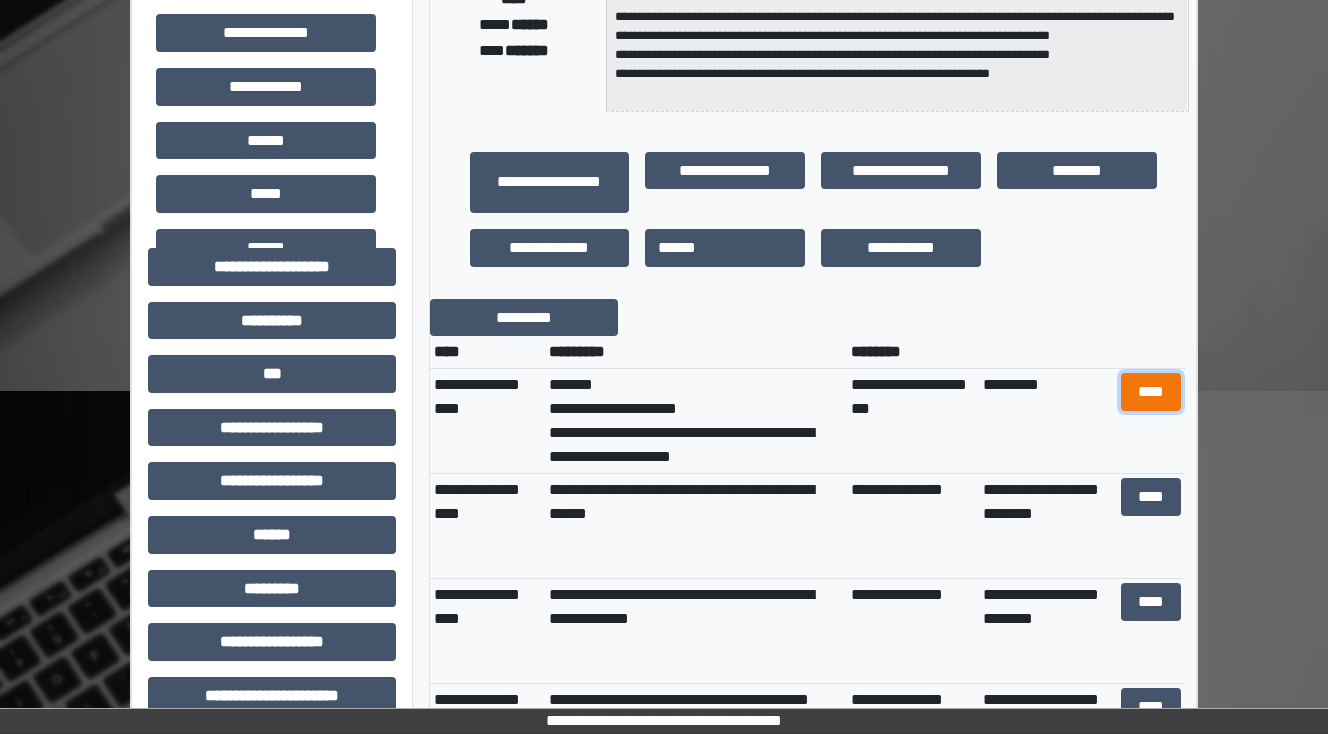 click on "****" at bounding box center (1150, 392) 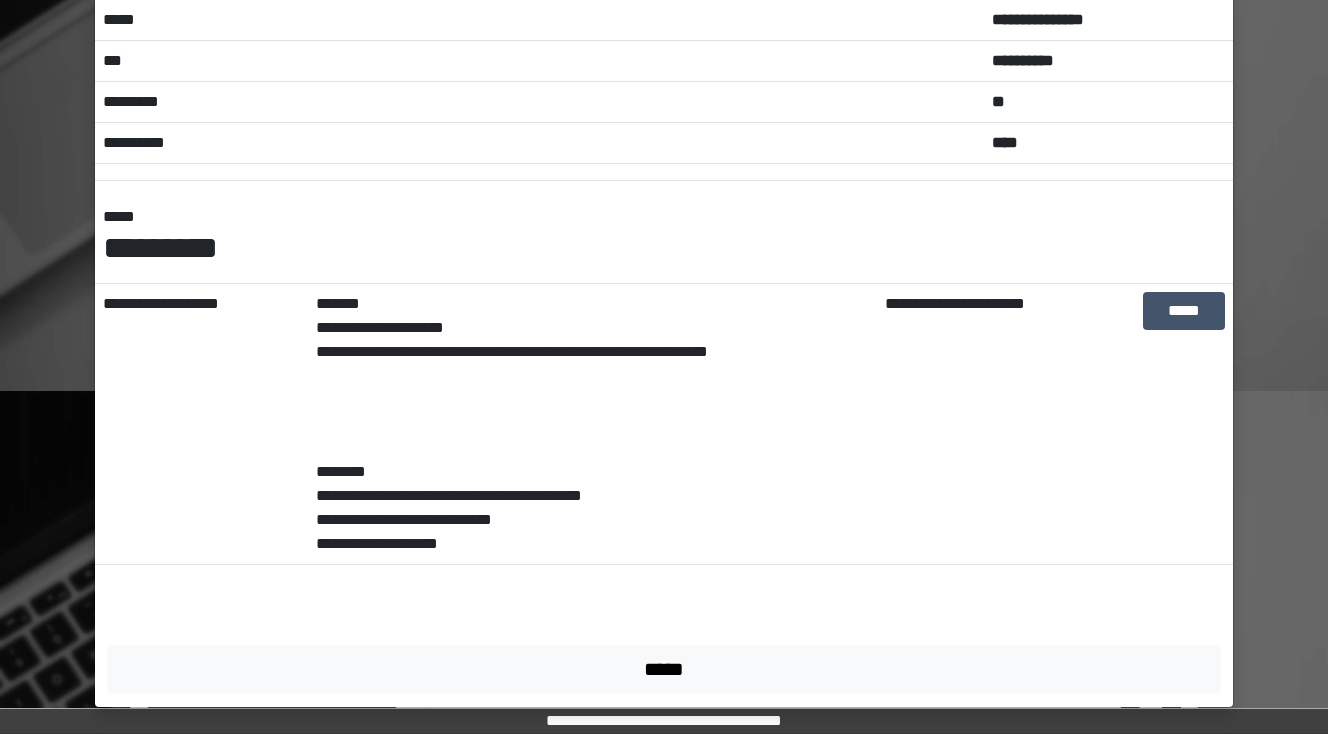 scroll, scrollTop: 99, scrollLeft: 0, axis: vertical 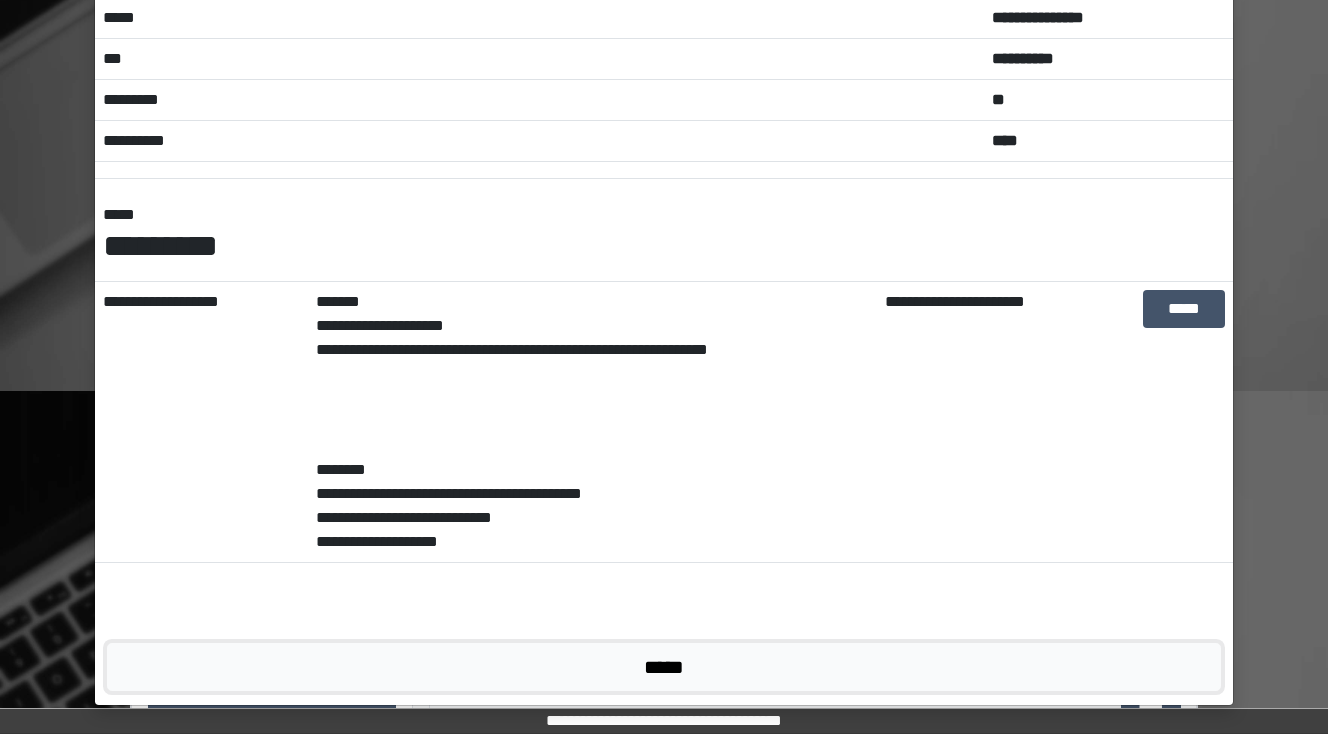 click on "*****" at bounding box center [664, 667] 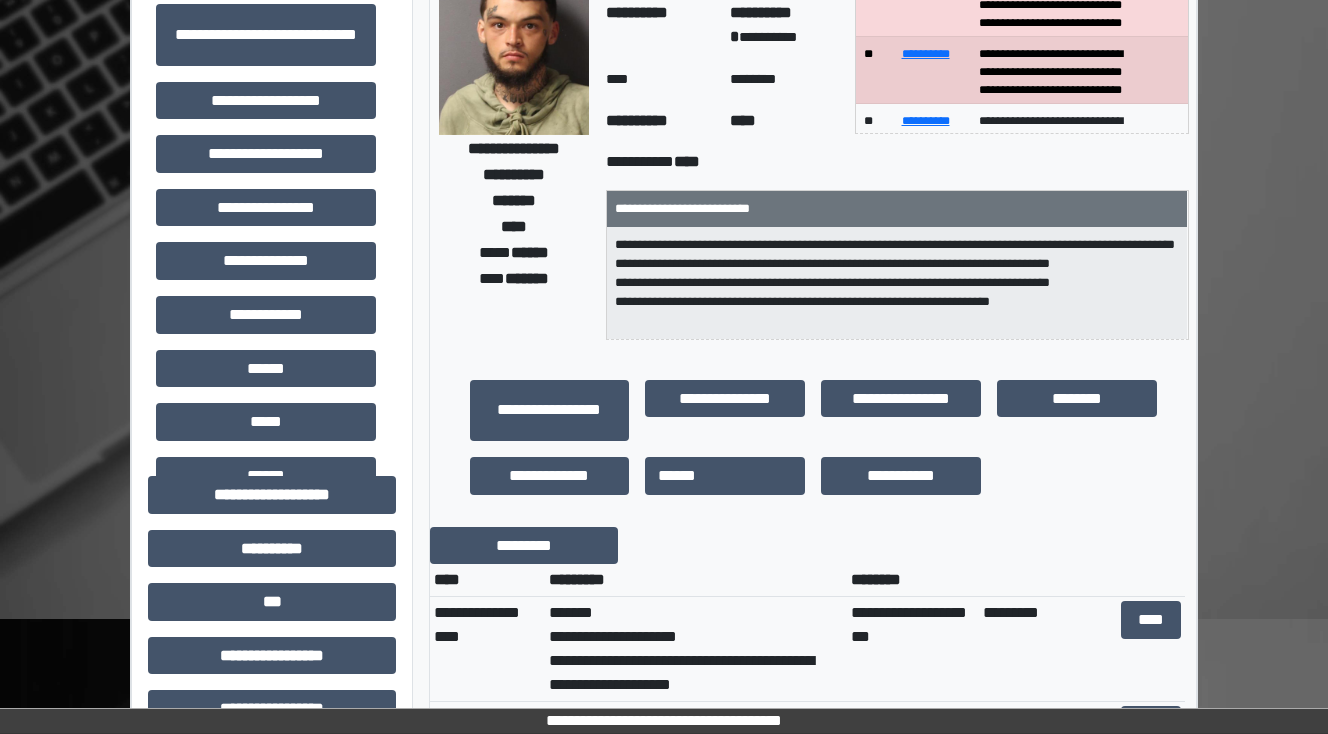 scroll, scrollTop: 0, scrollLeft: 0, axis: both 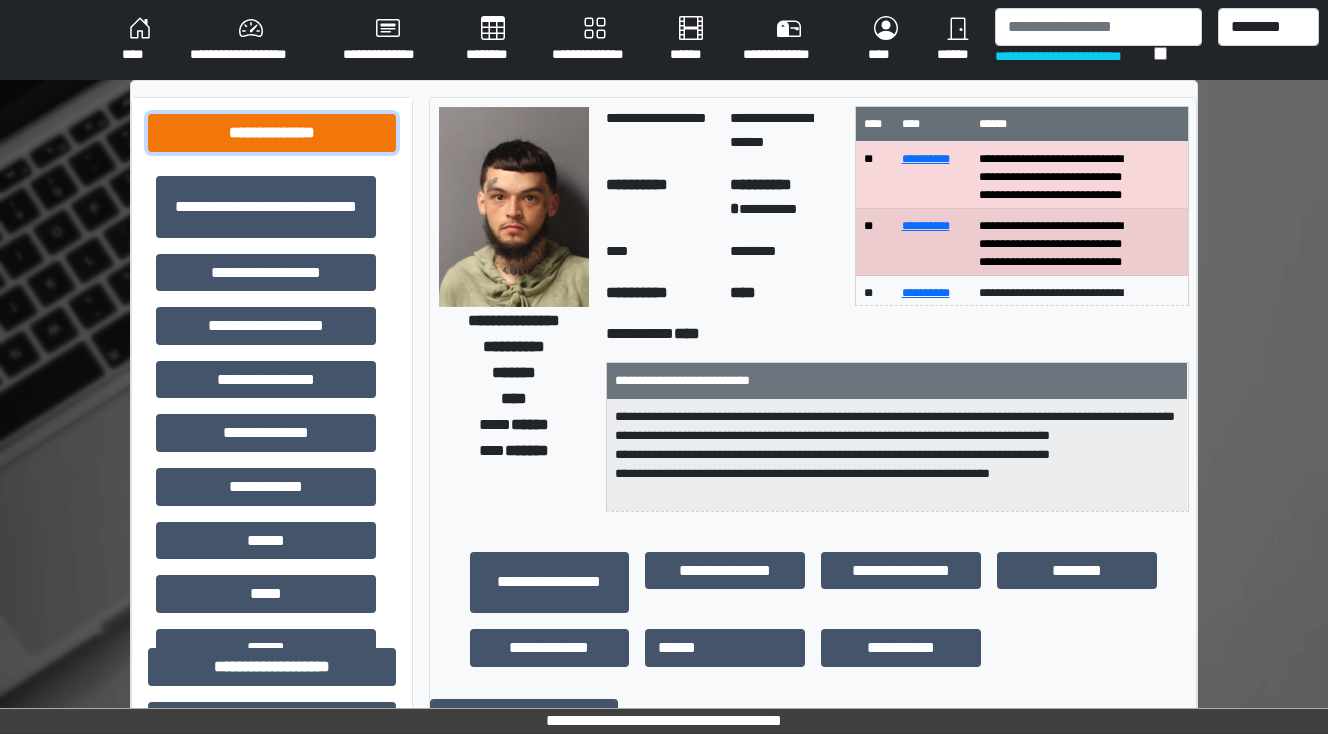 click on "**********" at bounding box center (272, 133) 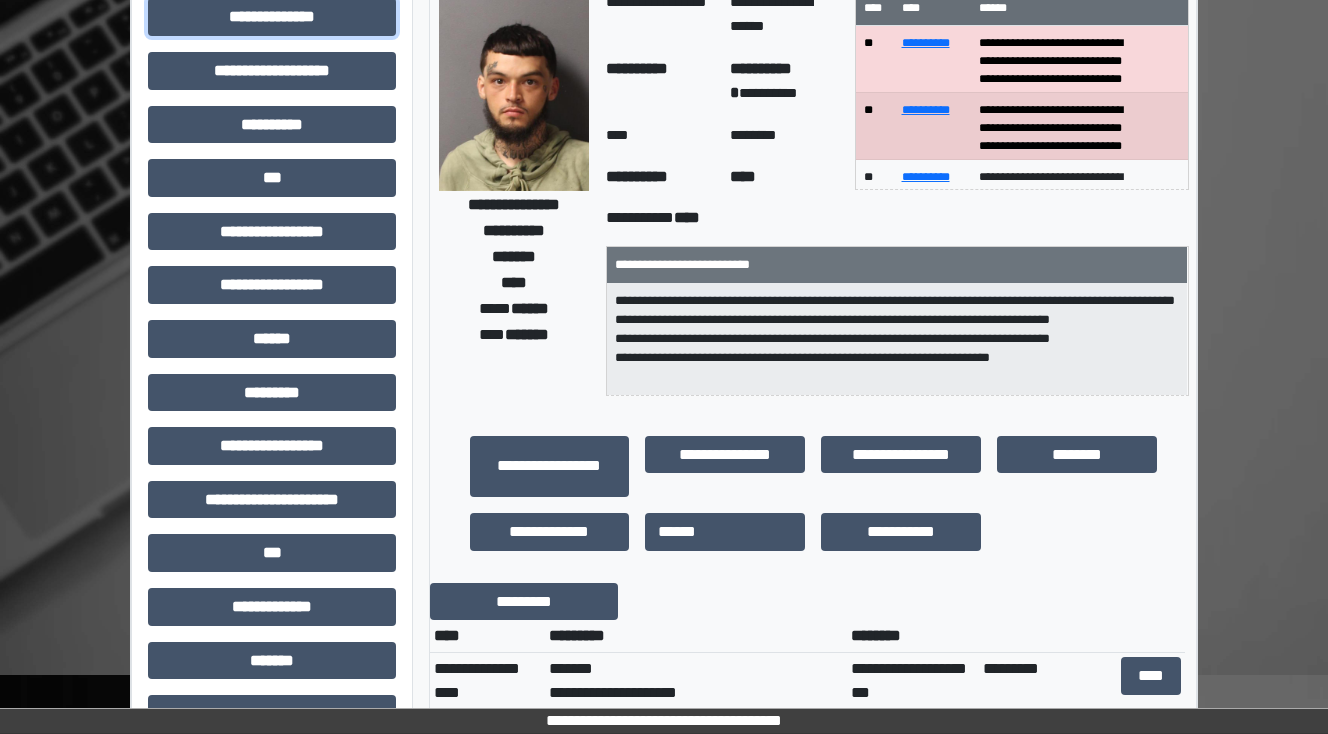 scroll, scrollTop: 0, scrollLeft: 0, axis: both 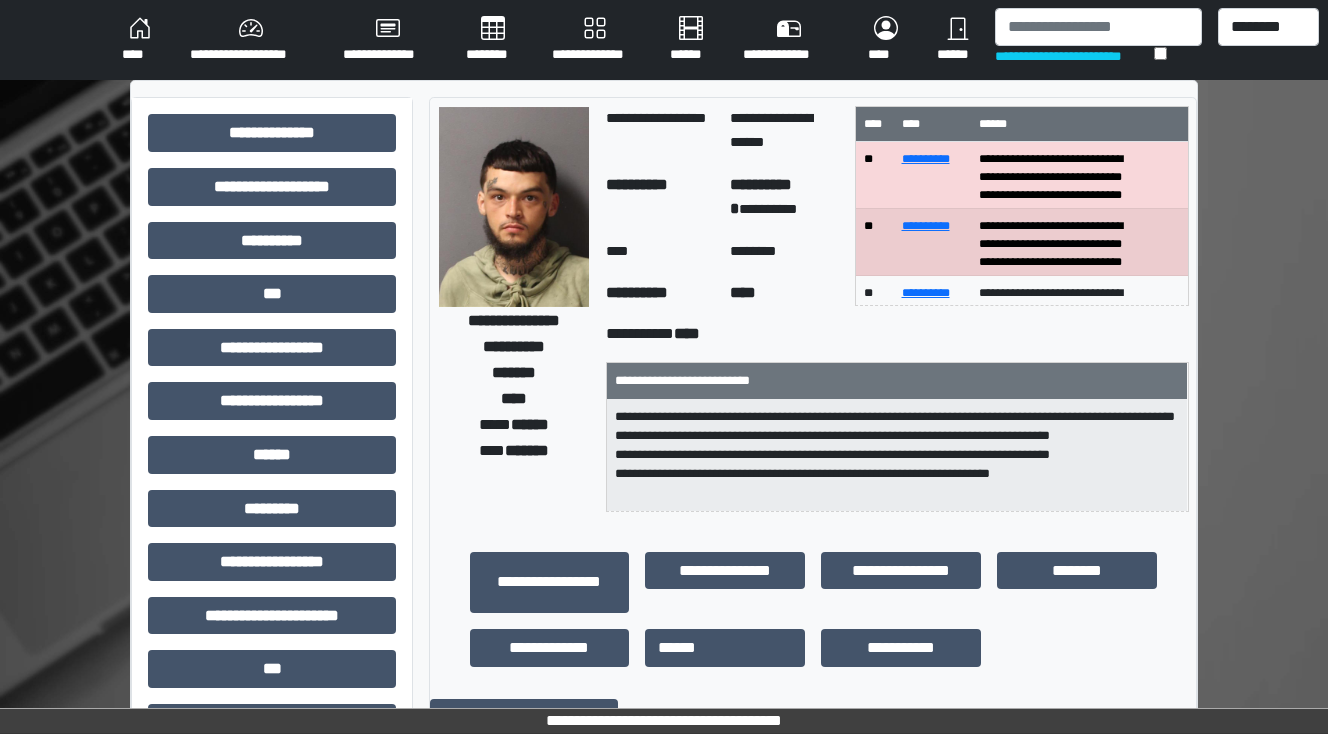 click on "****" at bounding box center [140, 40] 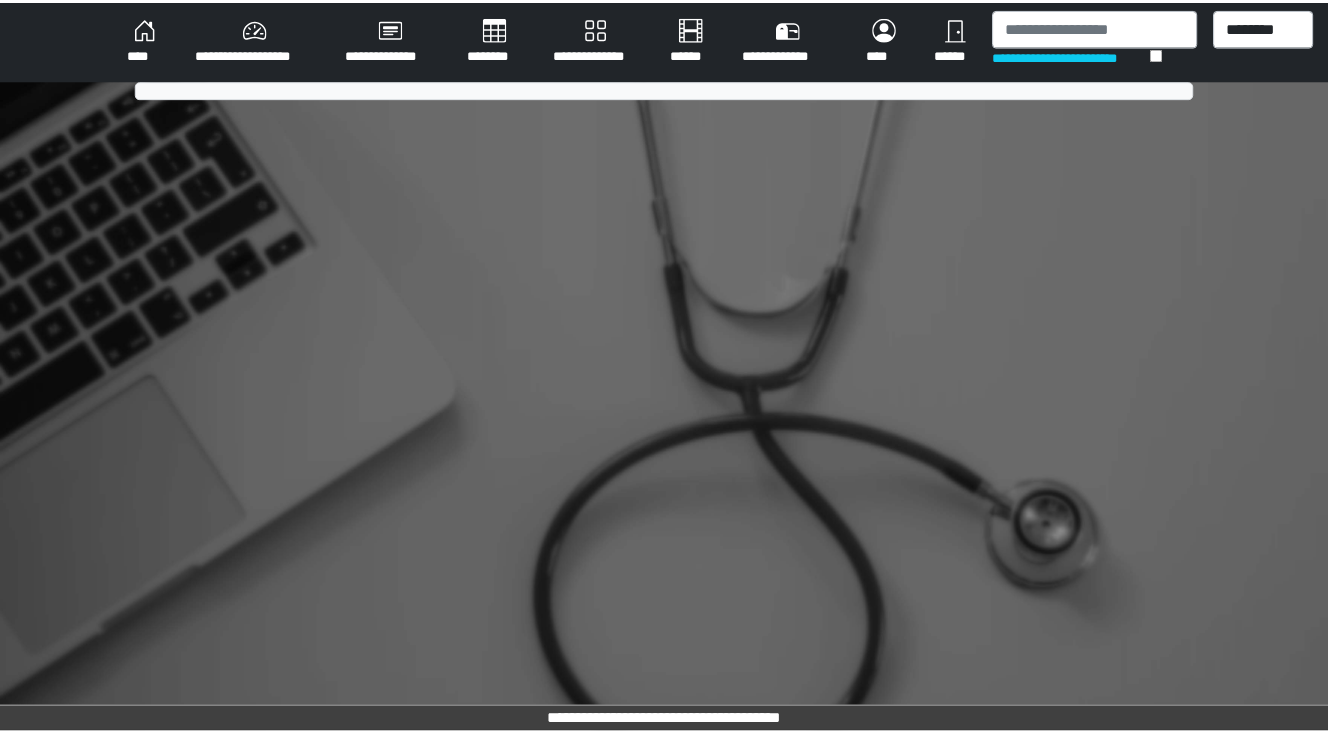 scroll, scrollTop: 0, scrollLeft: 0, axis: both 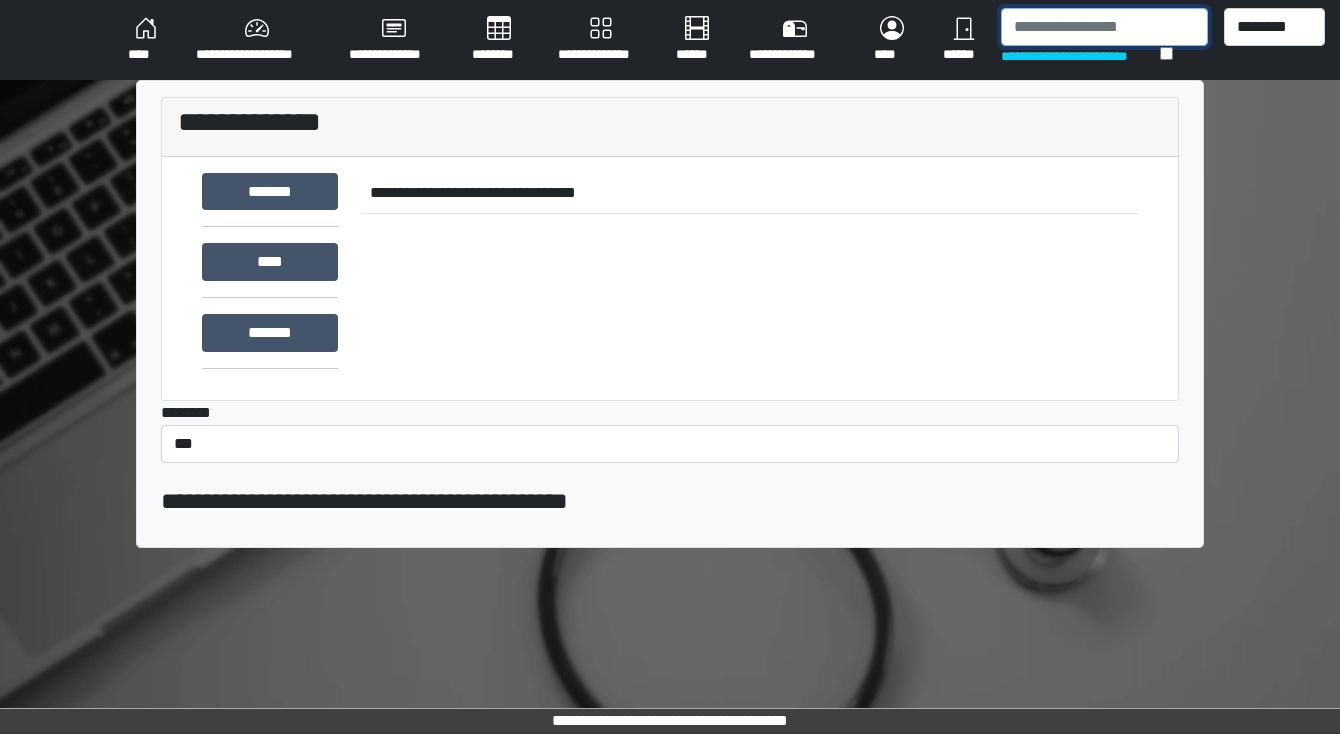 click at bounding box center (1104, 27) 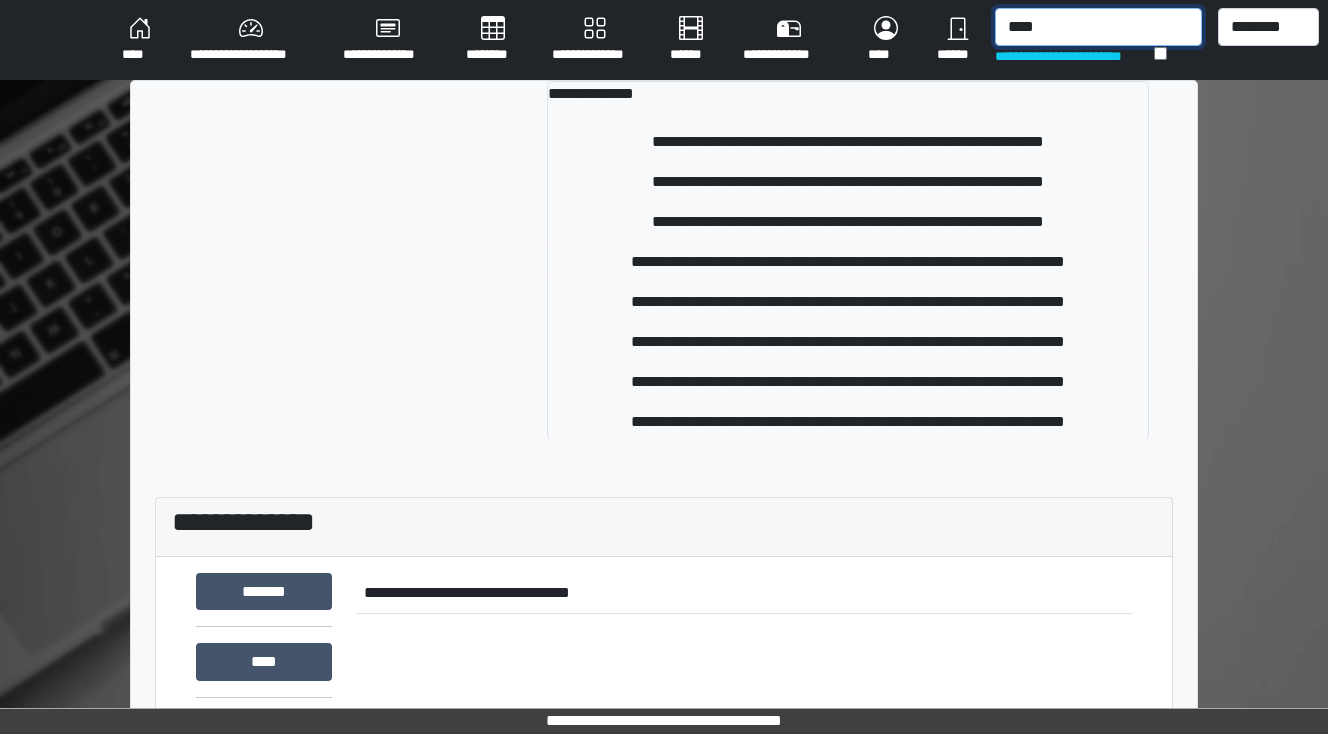 type on "****" 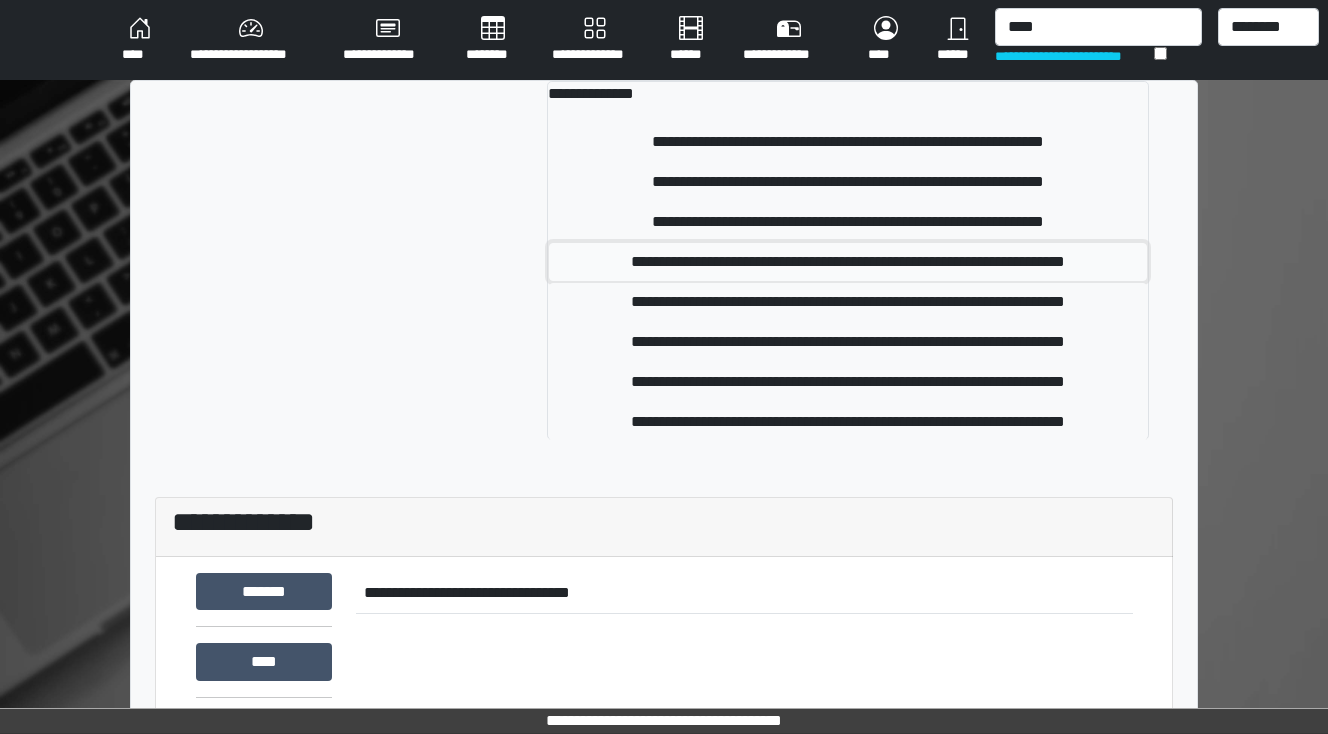 click on "**********" at bounding box center [848, 262] 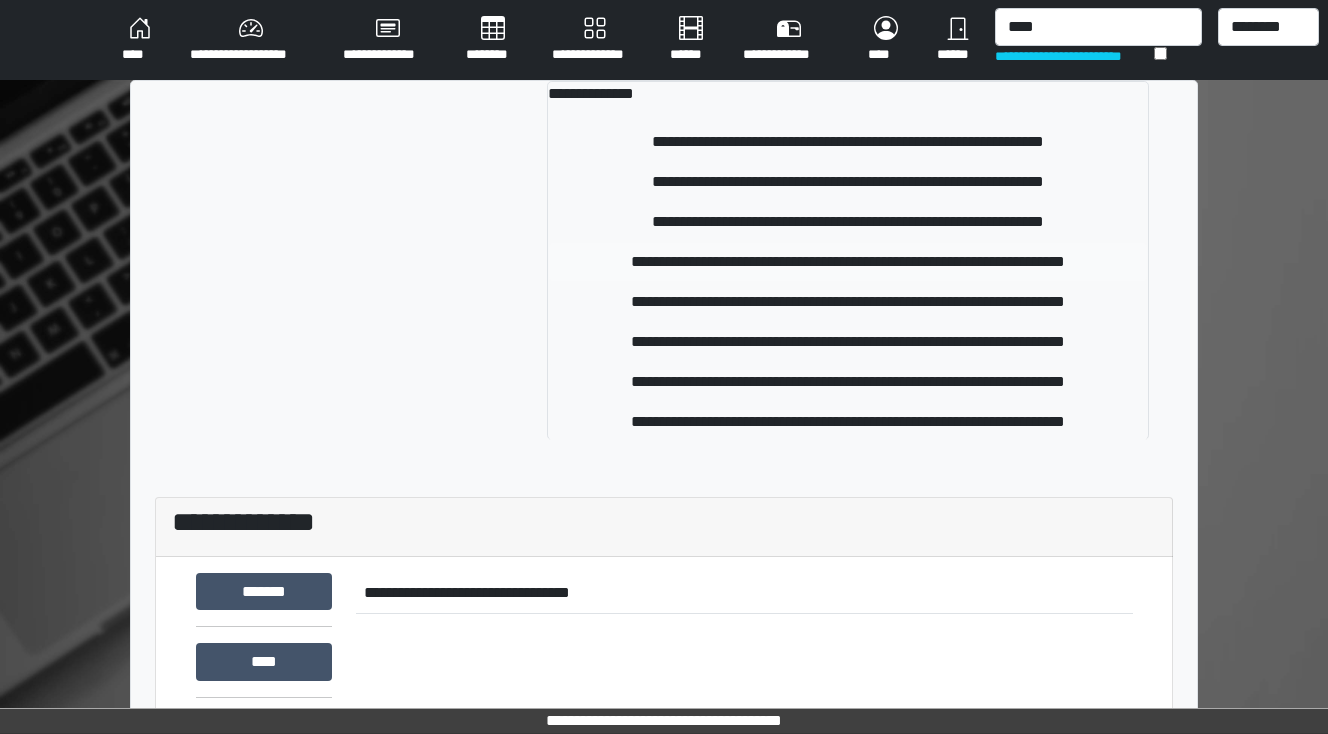type 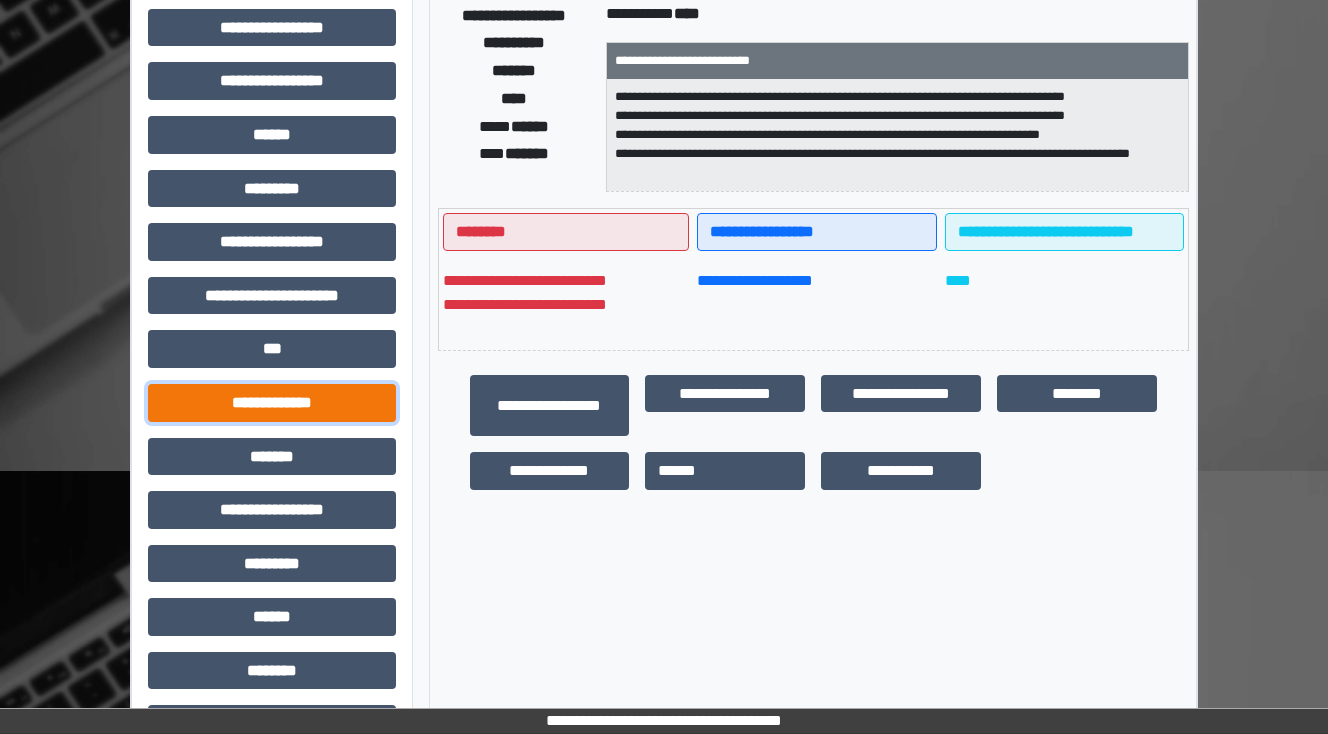 click on "**********" at bounding box center [272, 403] 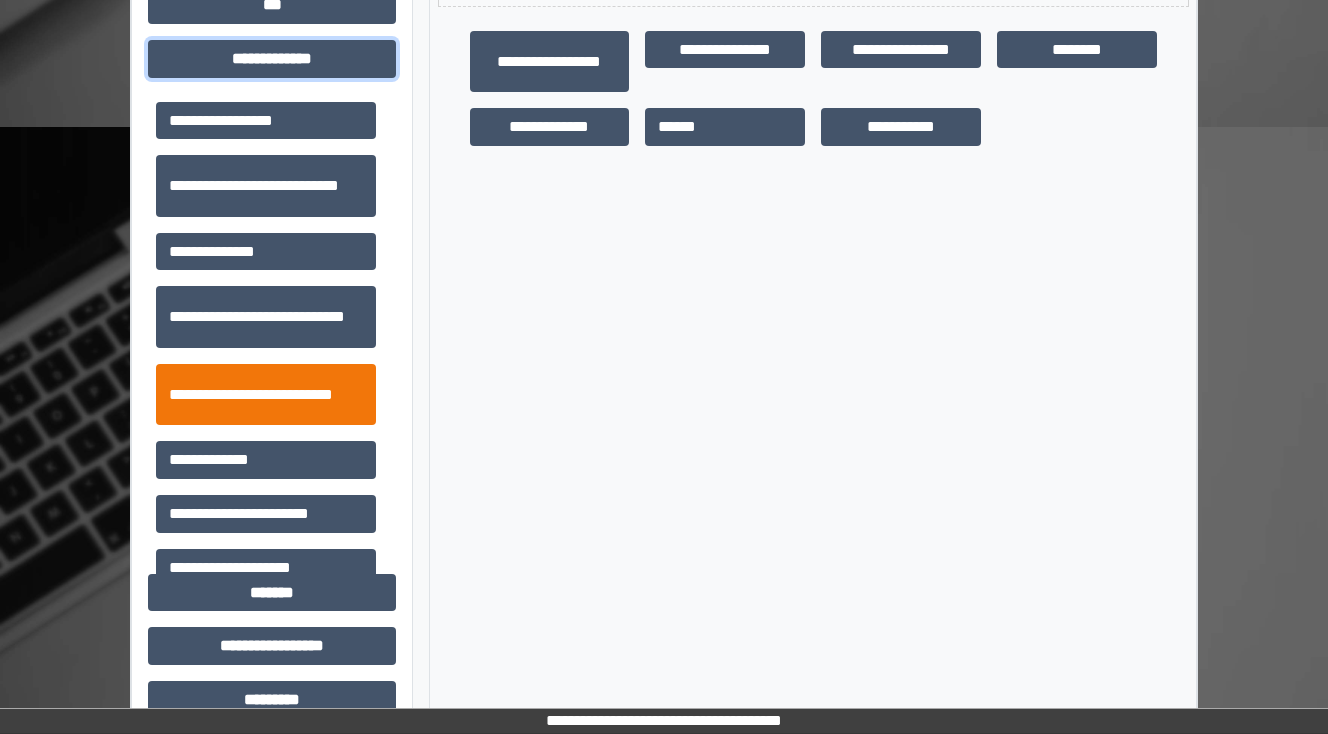 scroll, scrollTop: 720, scrollLeft: 0, axis: vertical 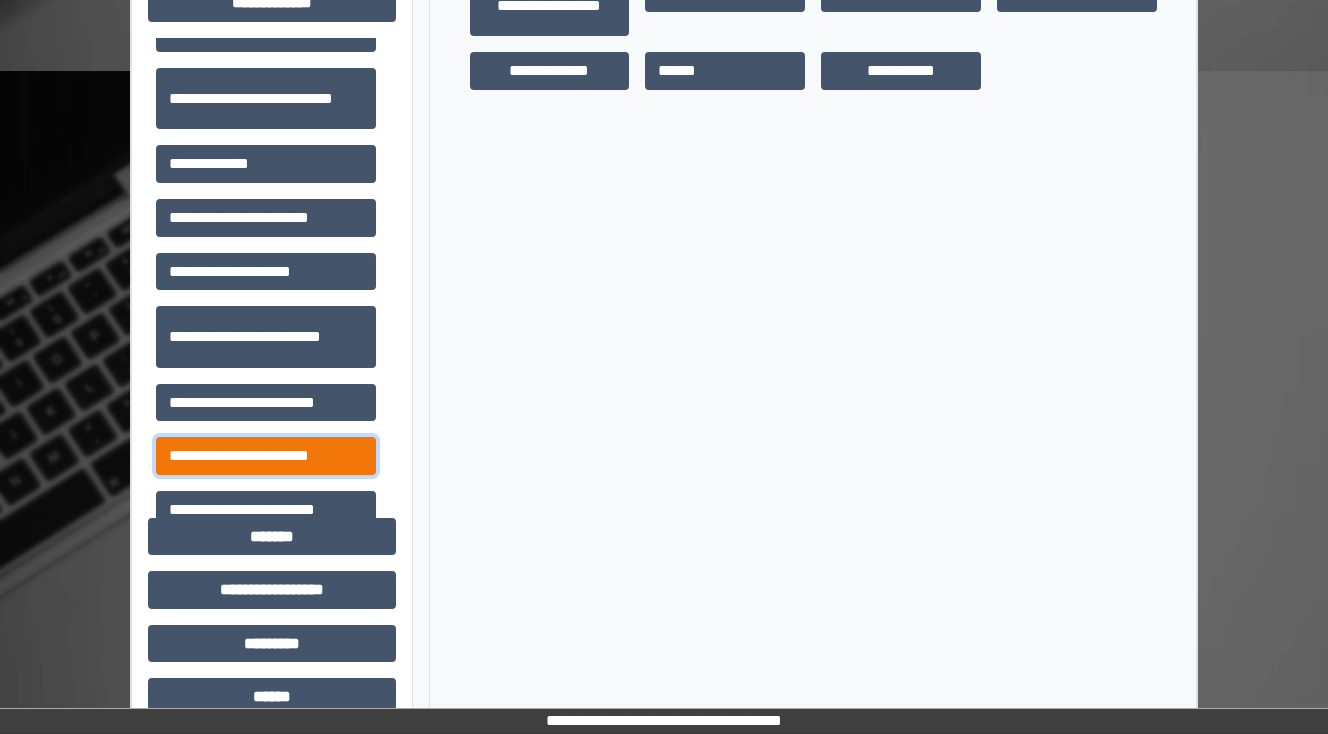 click on "**********" at bounding box center [266, 456] 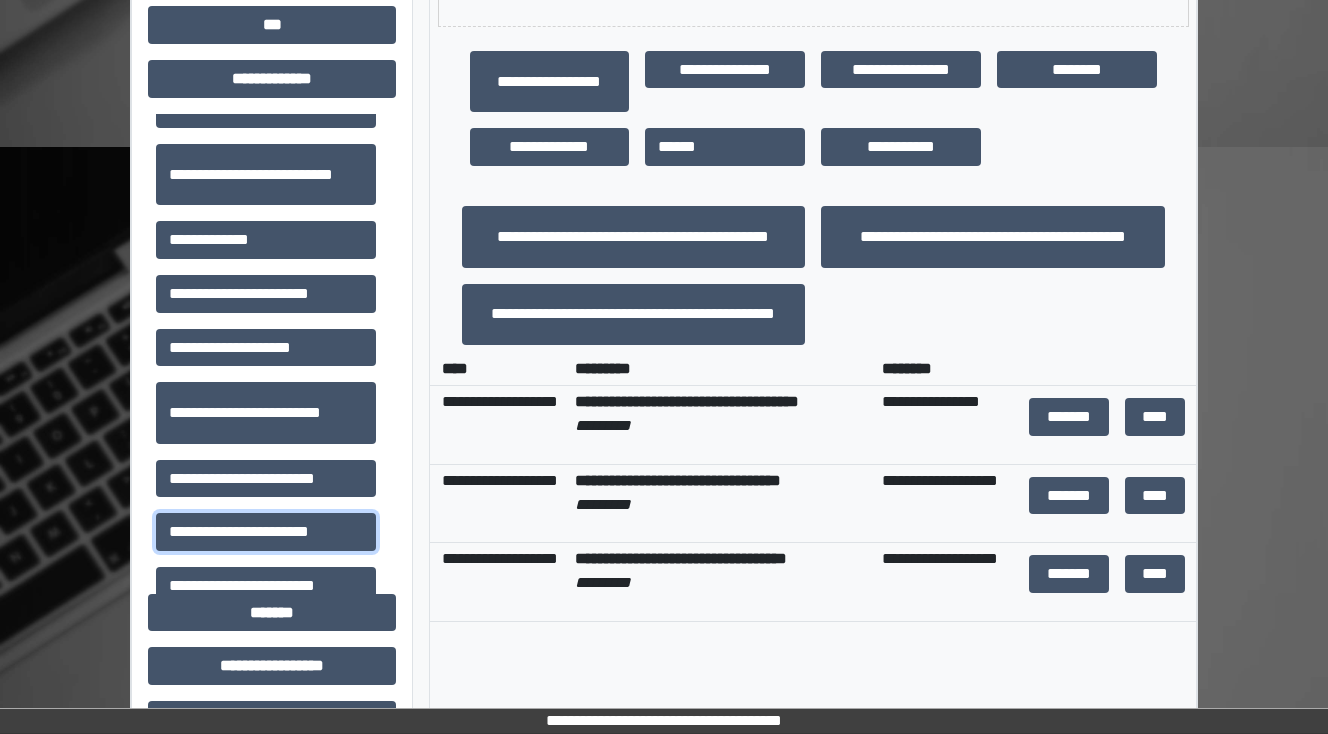 scroll, scrollTop: 240, scrollLeft: 0, axis: vertical 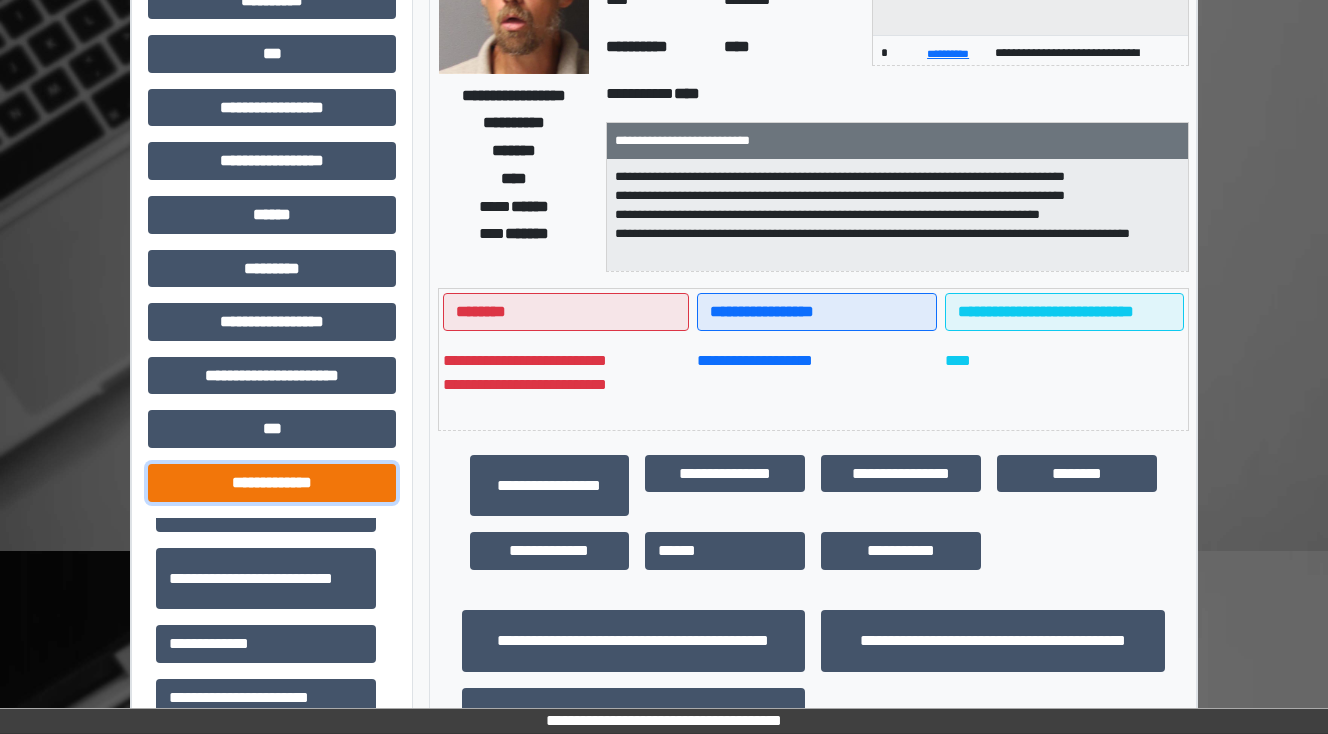 click on "**********" at bounding box center [272, 483] 